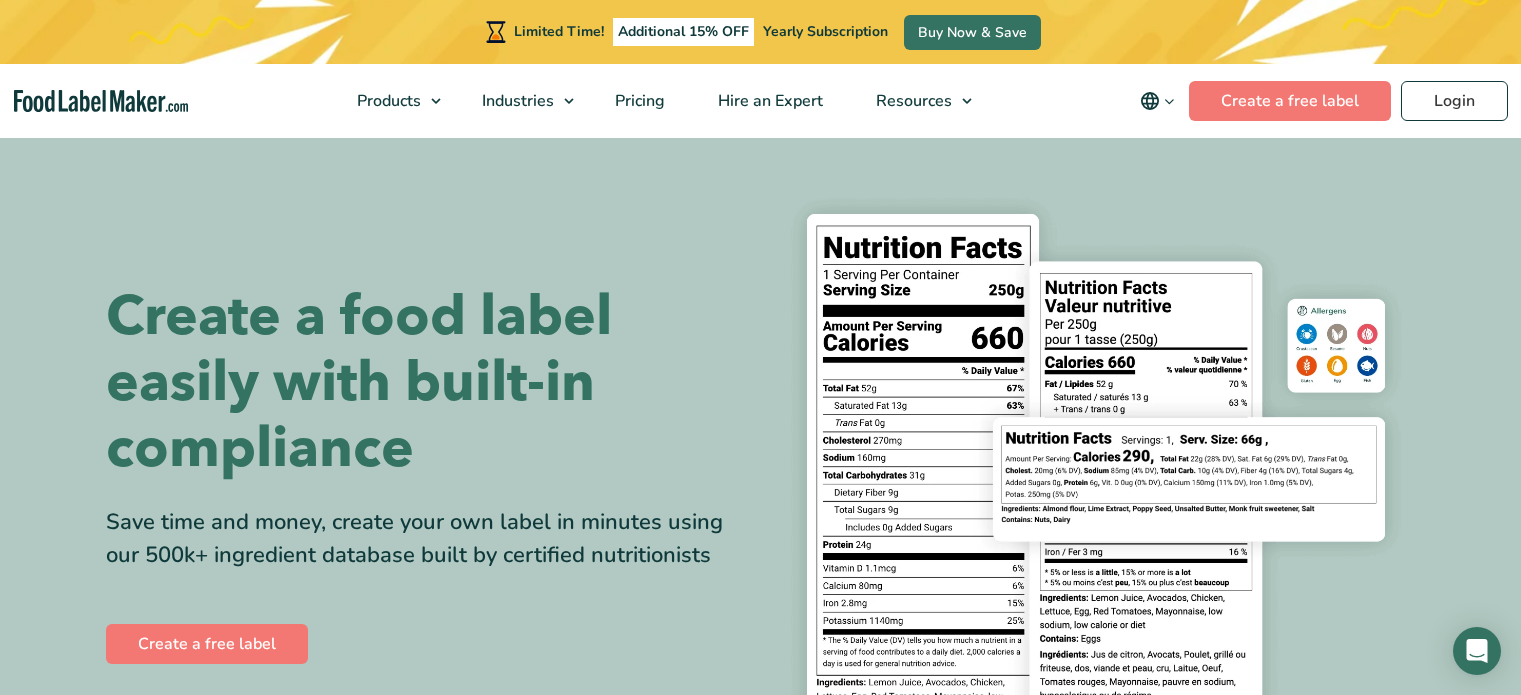 scroll, scrollTop: 0, scrollLeft: 0, axis: both 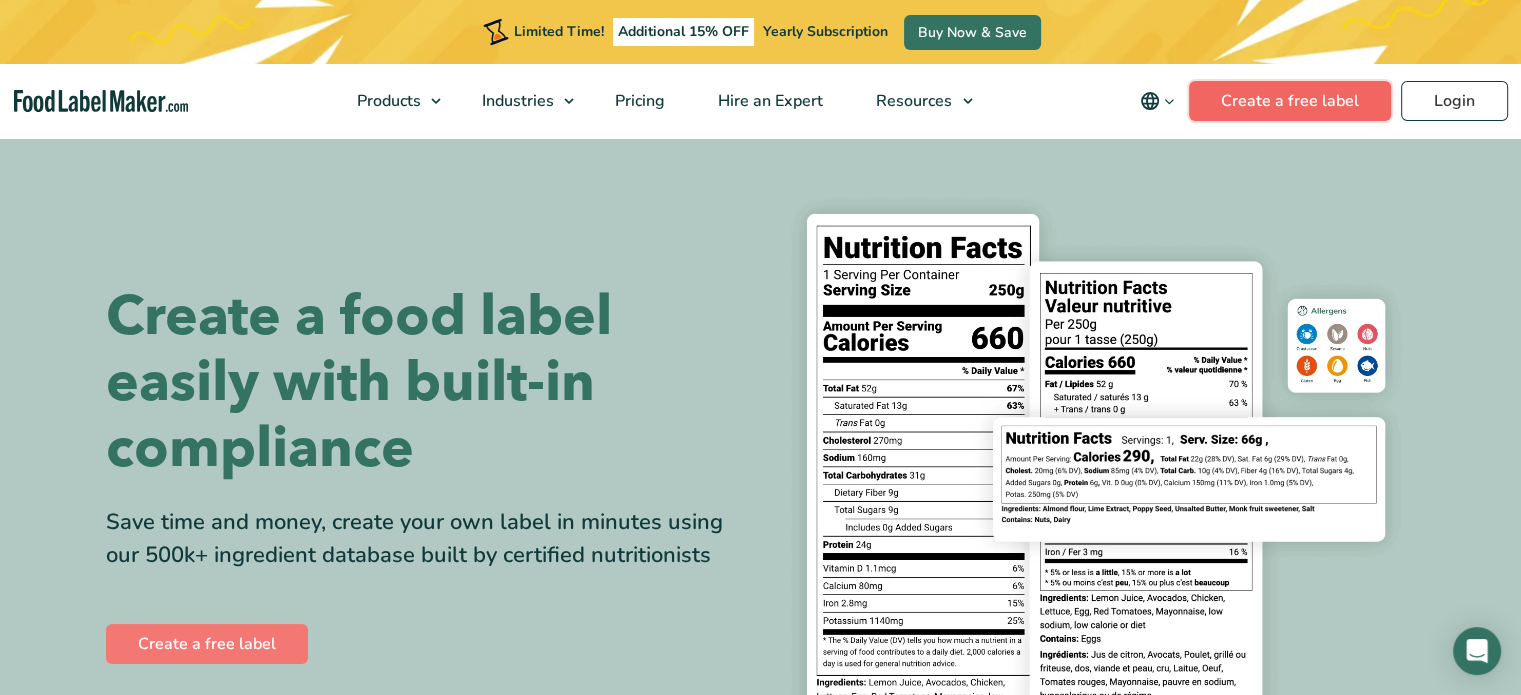 click on "Create a free label" at bounding box center (1290, 101) 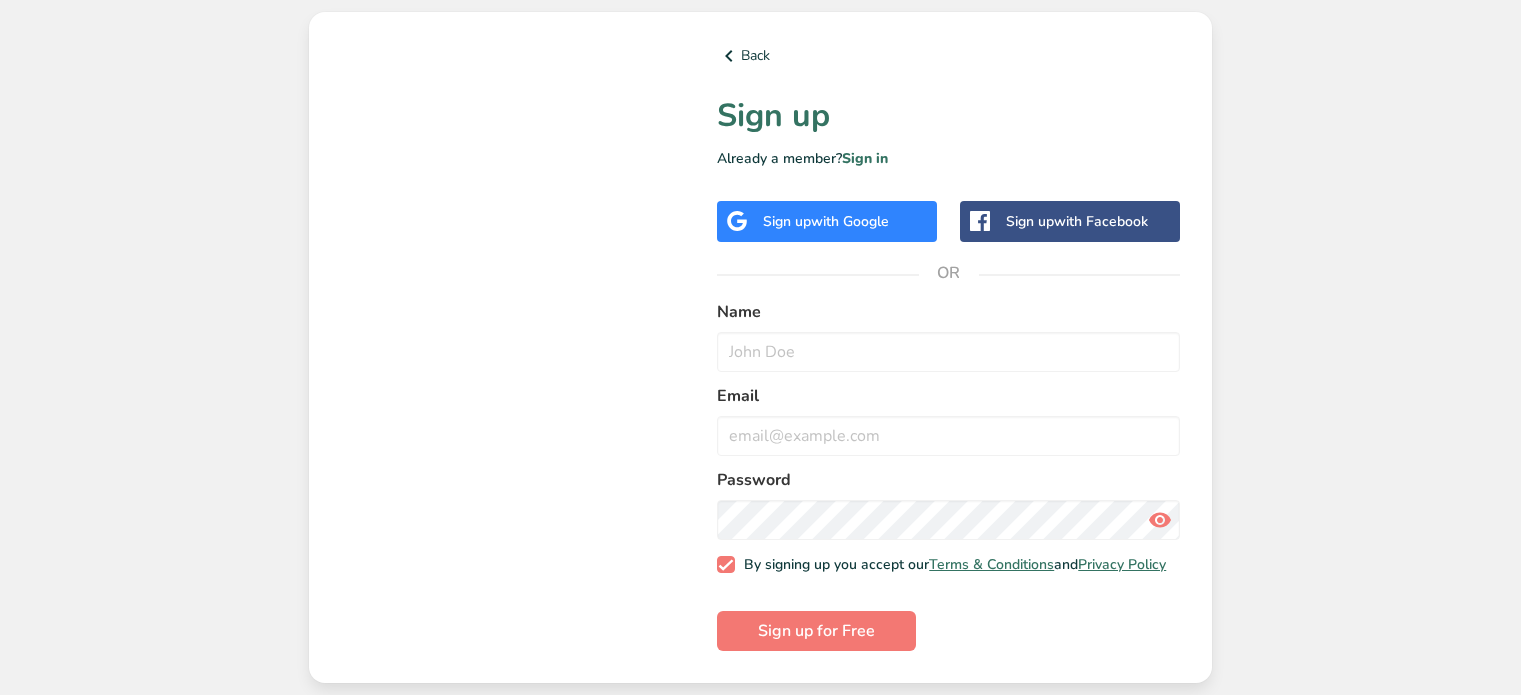 scroll, scrollTop: 0, scrollLeft: 0, axis: both 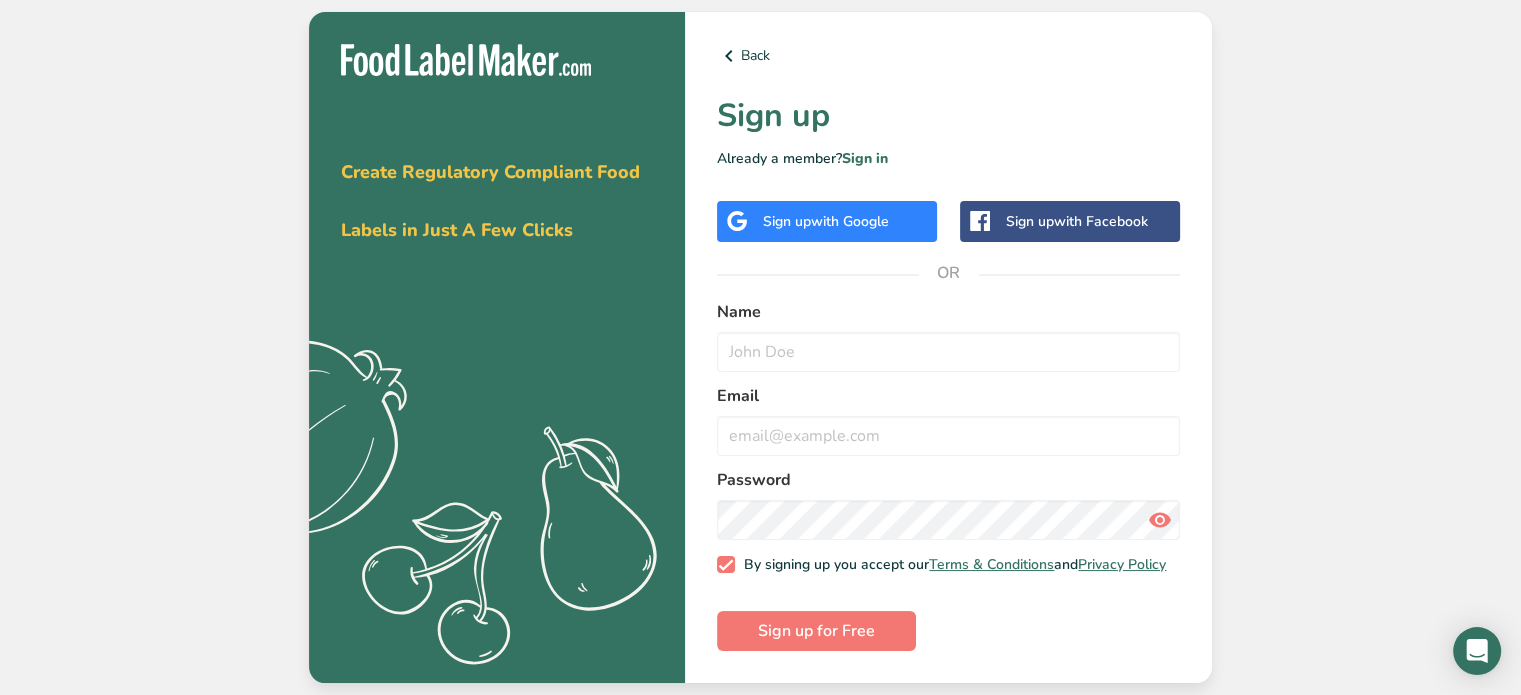 click on "with Google" at bounding box center (850, 221) 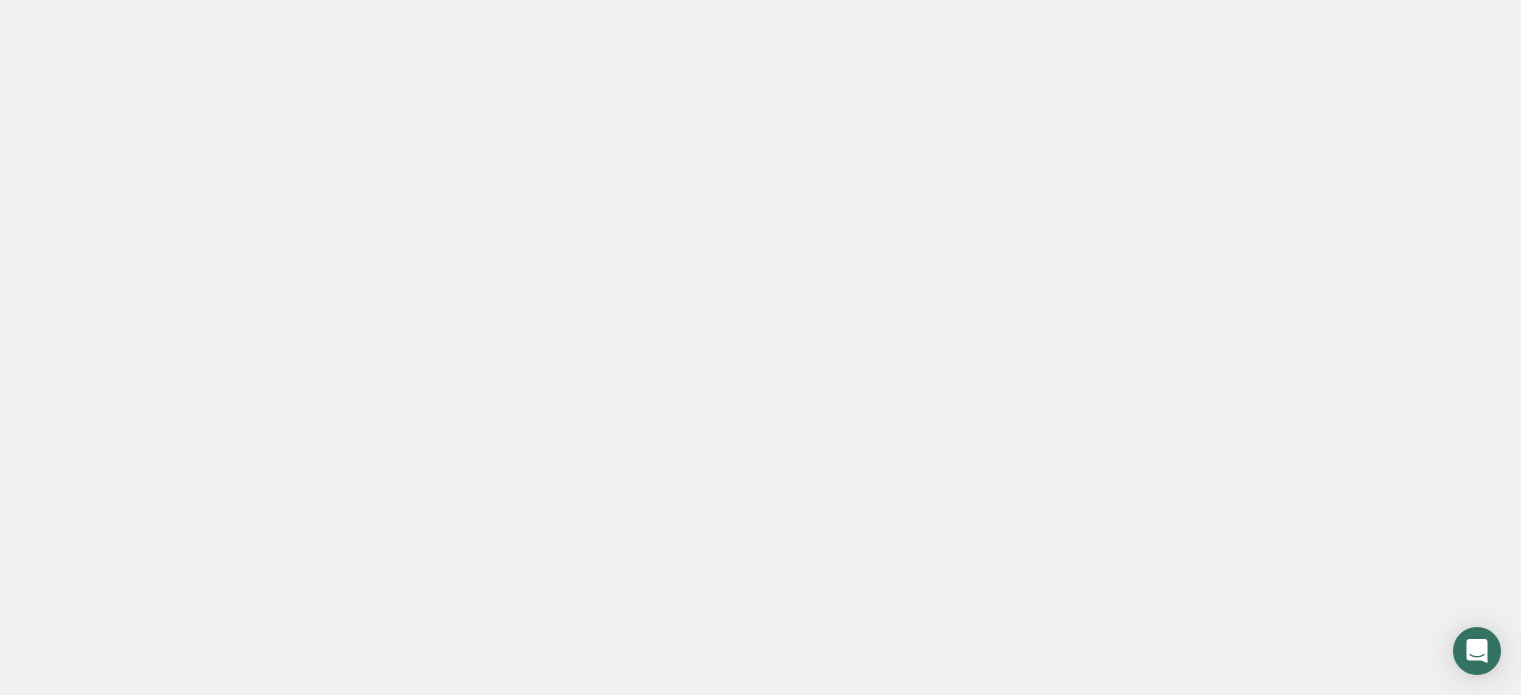 scroll, scrollTop: 0, scrollLeft: 0, axis: both 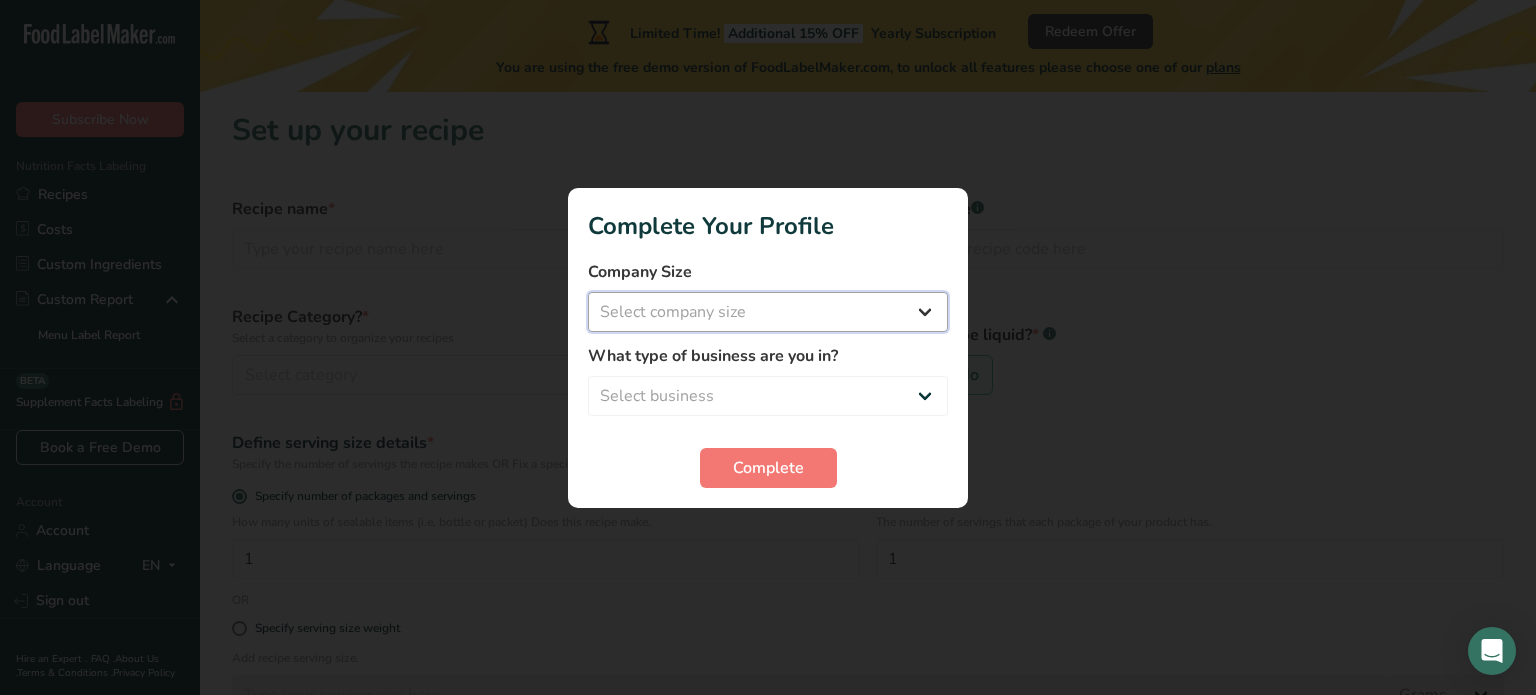 click on "Select company size
Fewer than 10 Employees
10 to 50 Employees
51 to 500 Employees
Over 500 Employees" at bounding box center [768, 312] 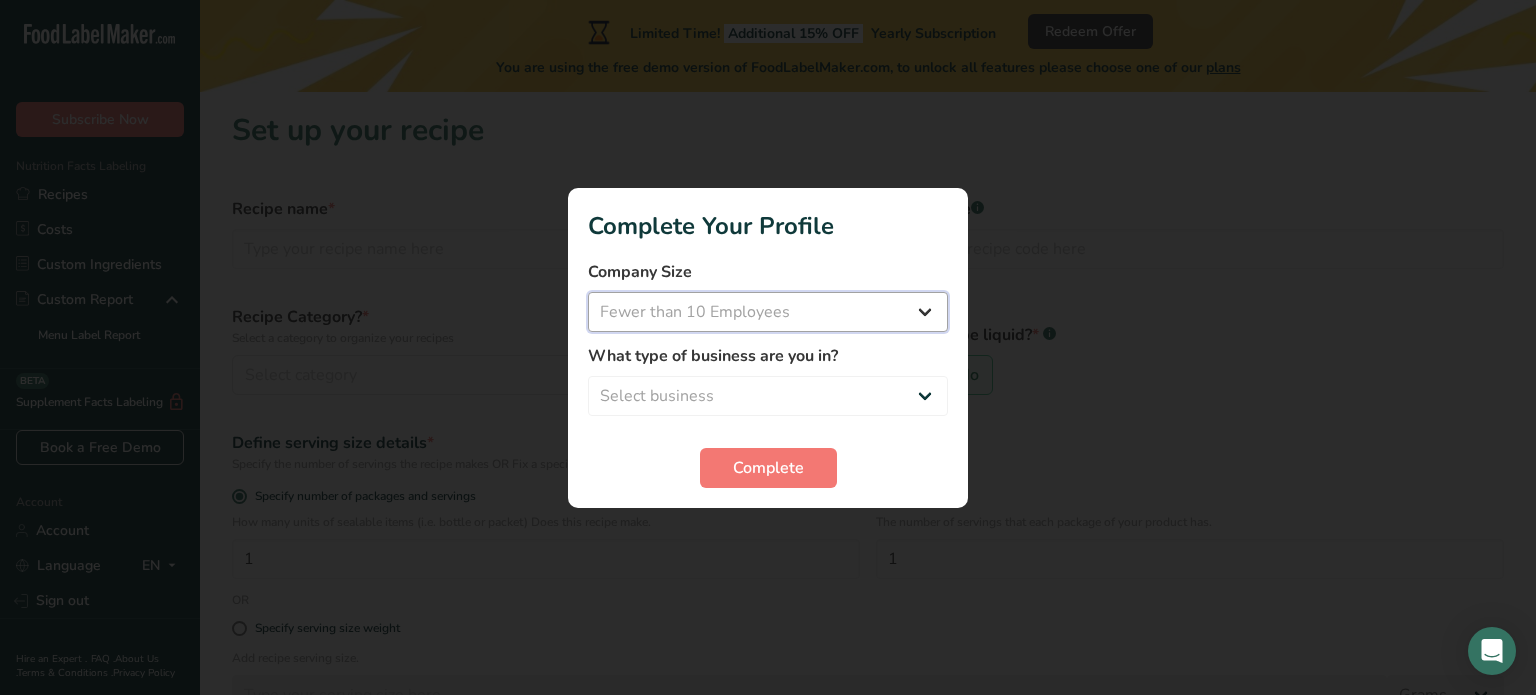 click on "Select company size
Fewer than 10 Employees
10 to 50 Employees
51 to 500 Employees
Over 500 Employees" at bounding box center (768, 312) 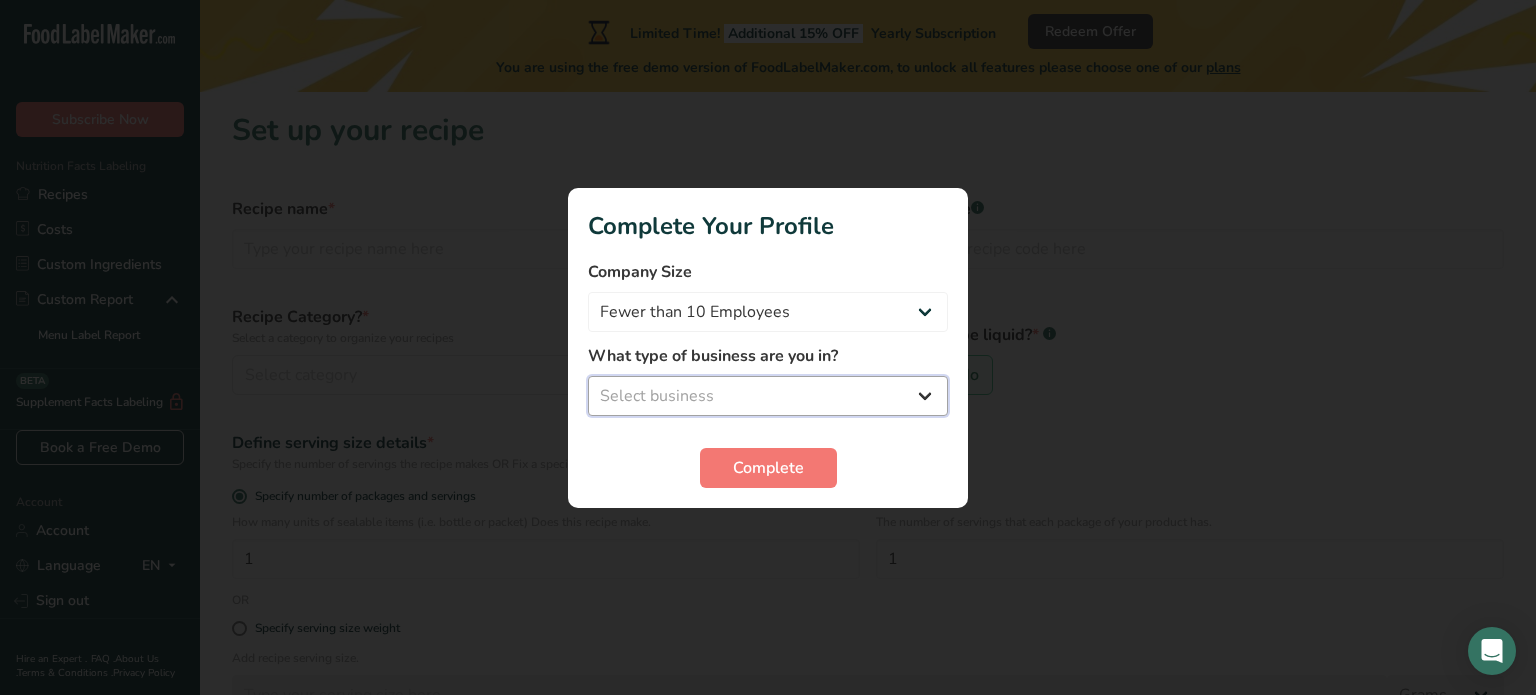 click on "Select business
Packaged Food Manufacturer
Restaurant & Cafe
Bakery
Meal Plans & Catering Company
Nutritionist
Food Blogger
Personal Trainer
Other" at bounding box center (768, 396) 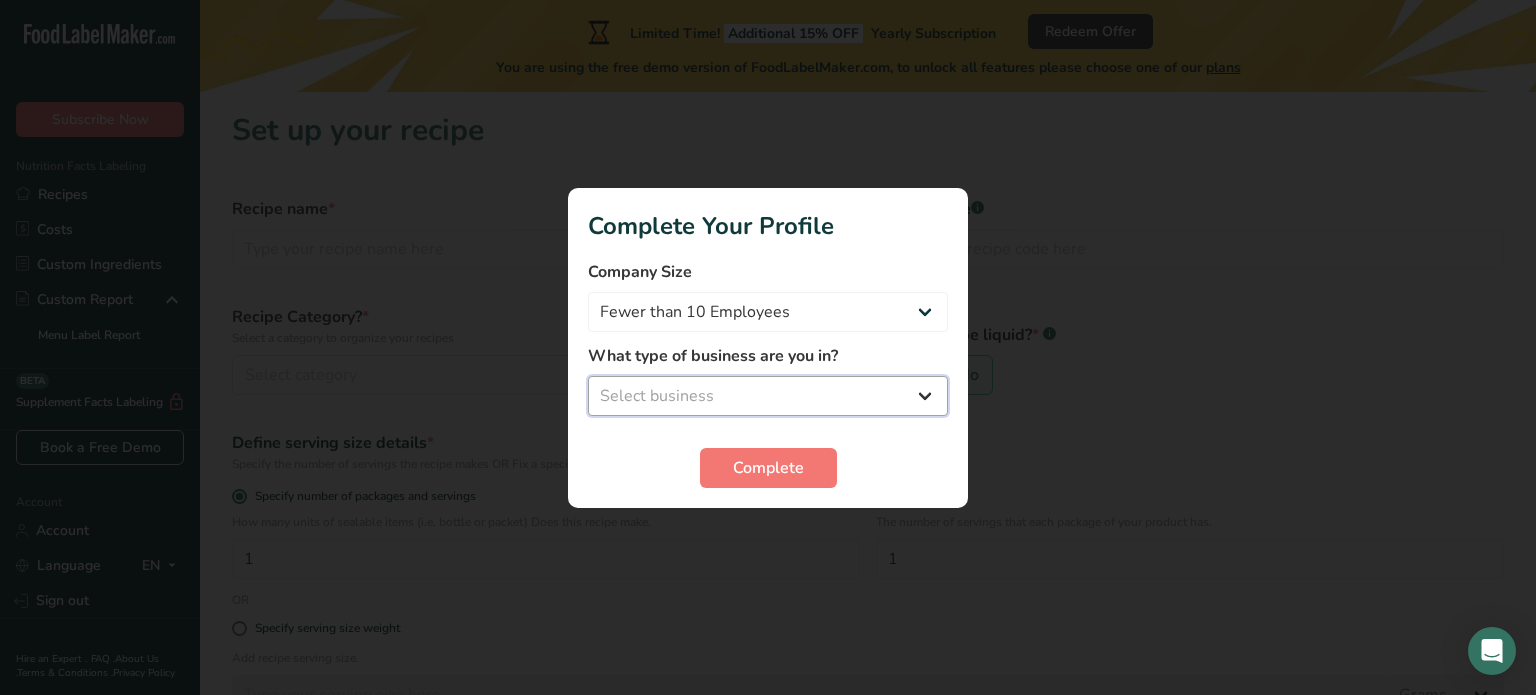 select on "8" 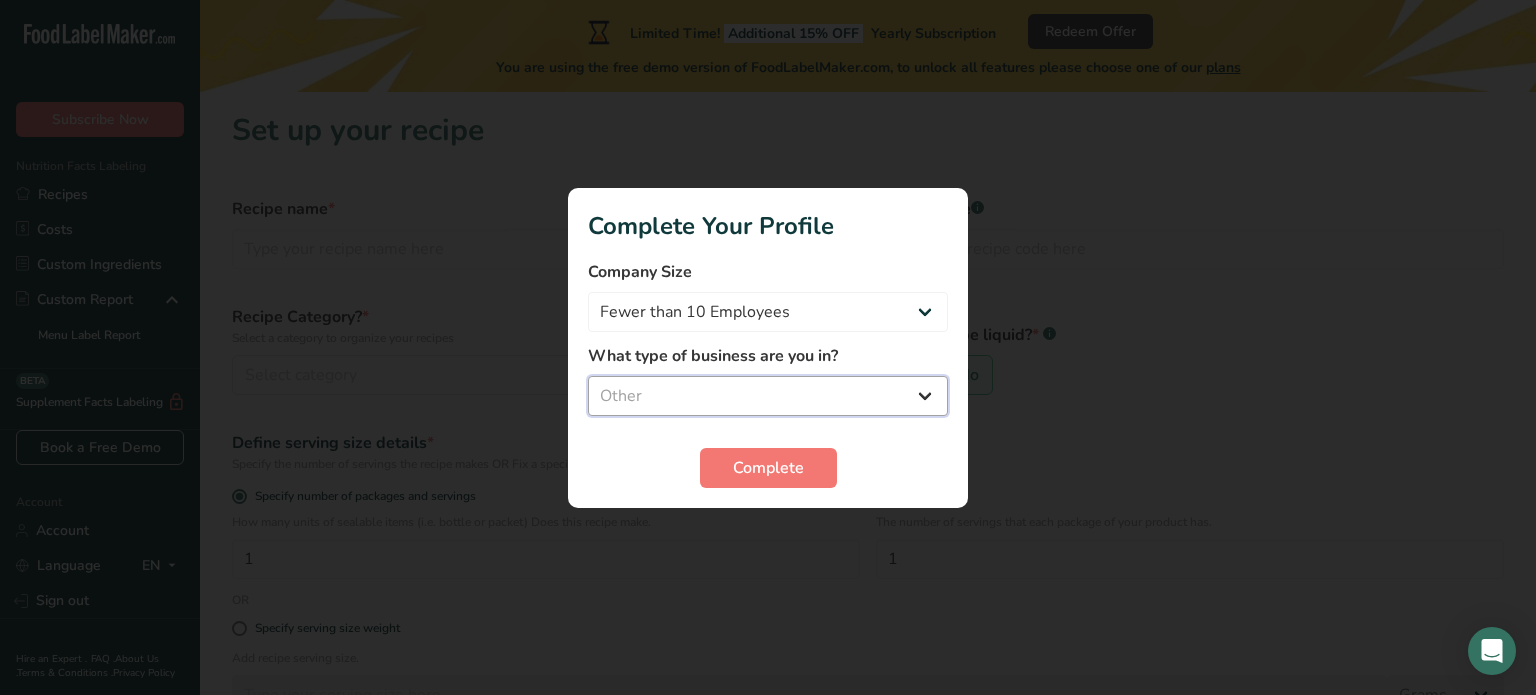 click on "Select business
Packaged Food Manufacturer
Restaurant & Cafe
Bakery
Meal Plans & Catering Company
Nutritionist
Food Blogger
Personal Trainer
Other" at bounding box center (768, 396) 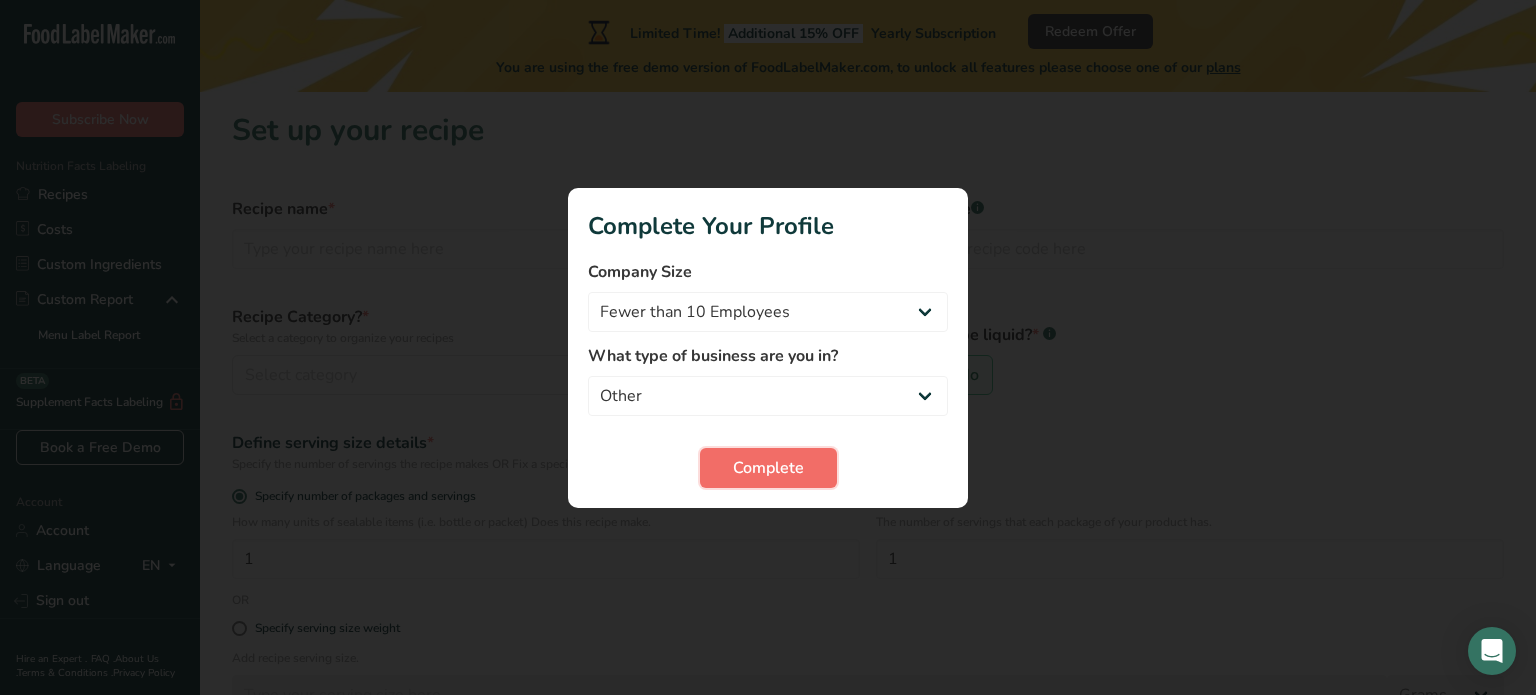 click on "Complete" at bounding box center (768, 468) 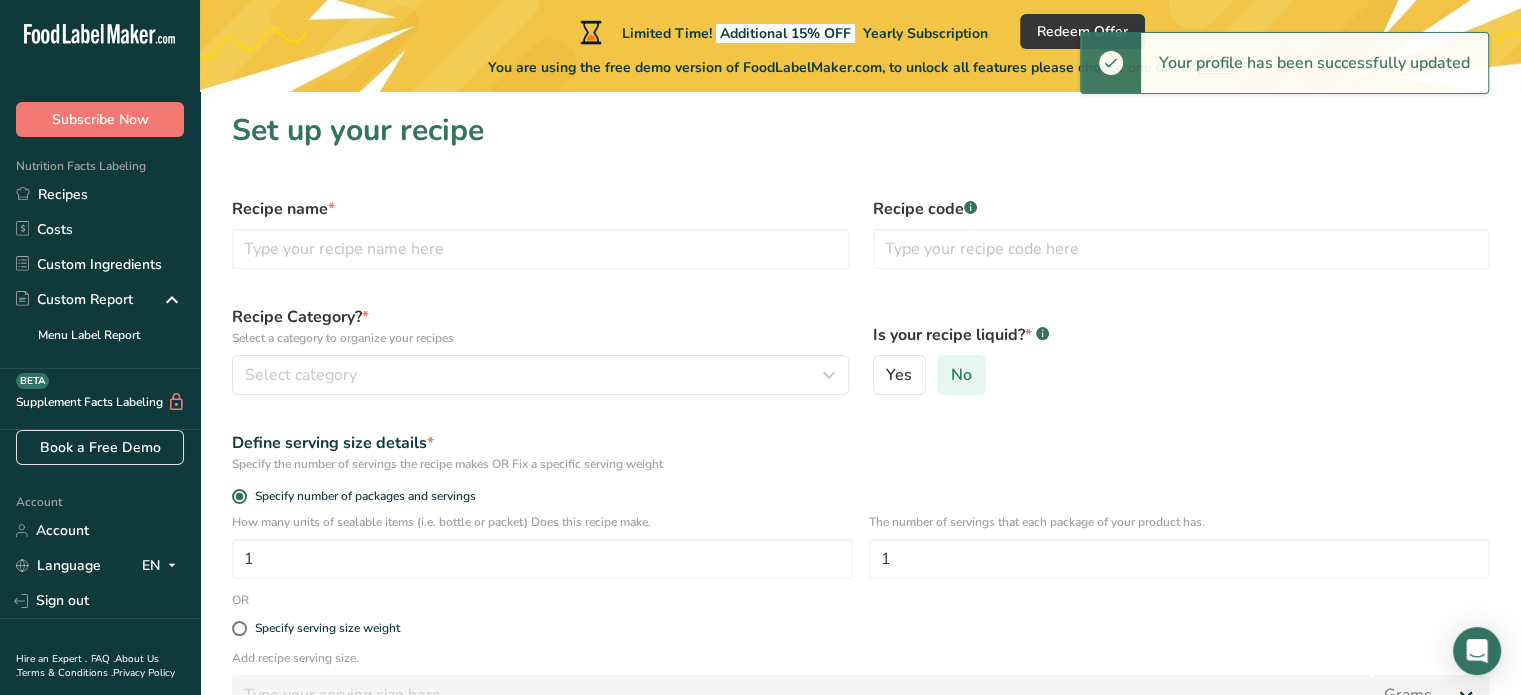 click on "No" at bounding box center [961, 375] 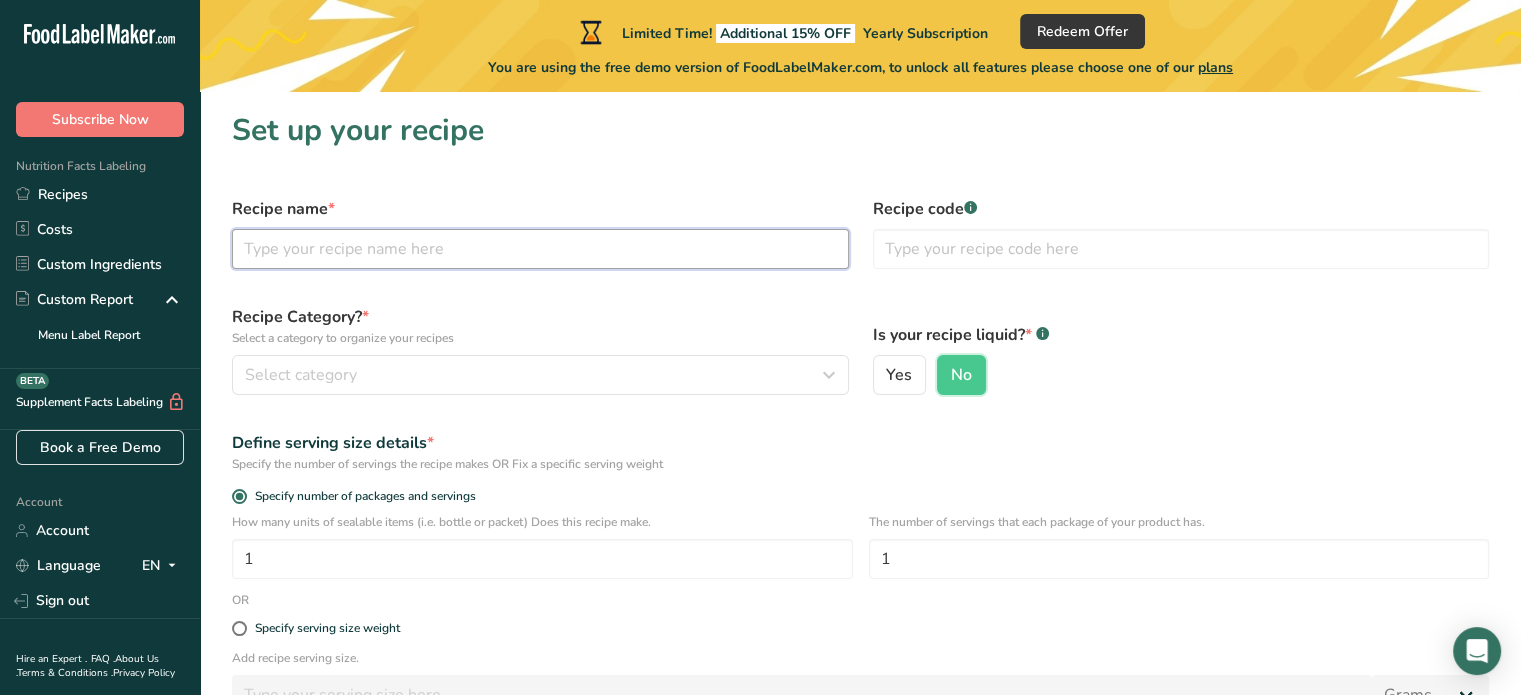 click at bounding box center [540, 249] 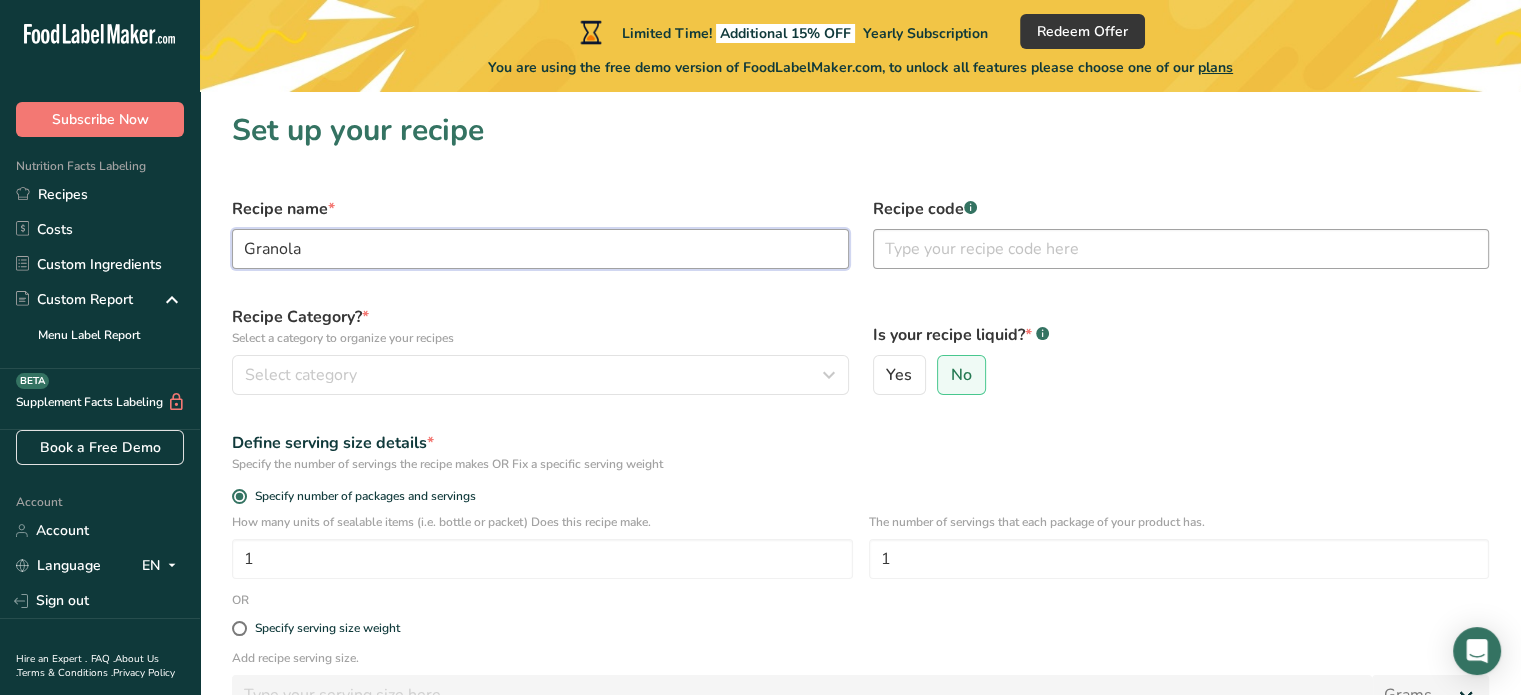 type on "Granola" 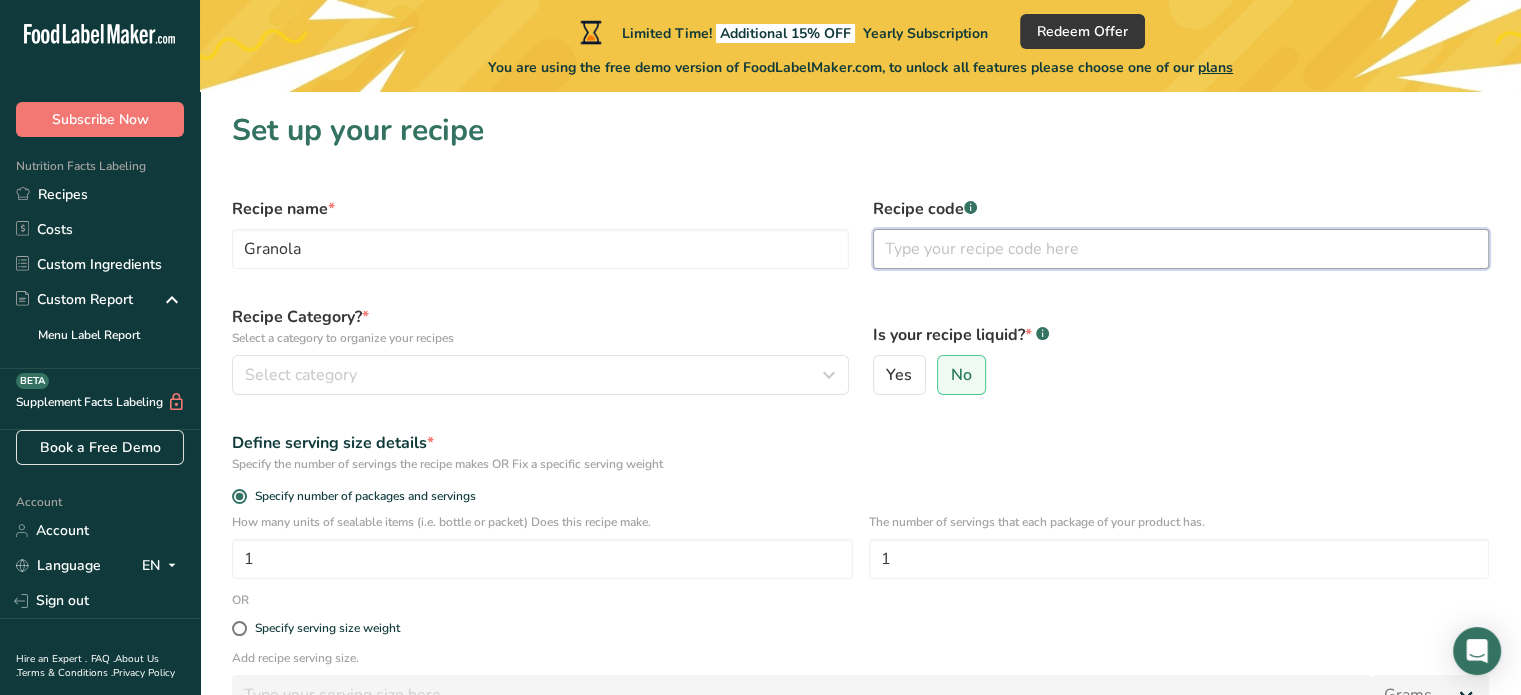 click at bounding box center (1181, 249) 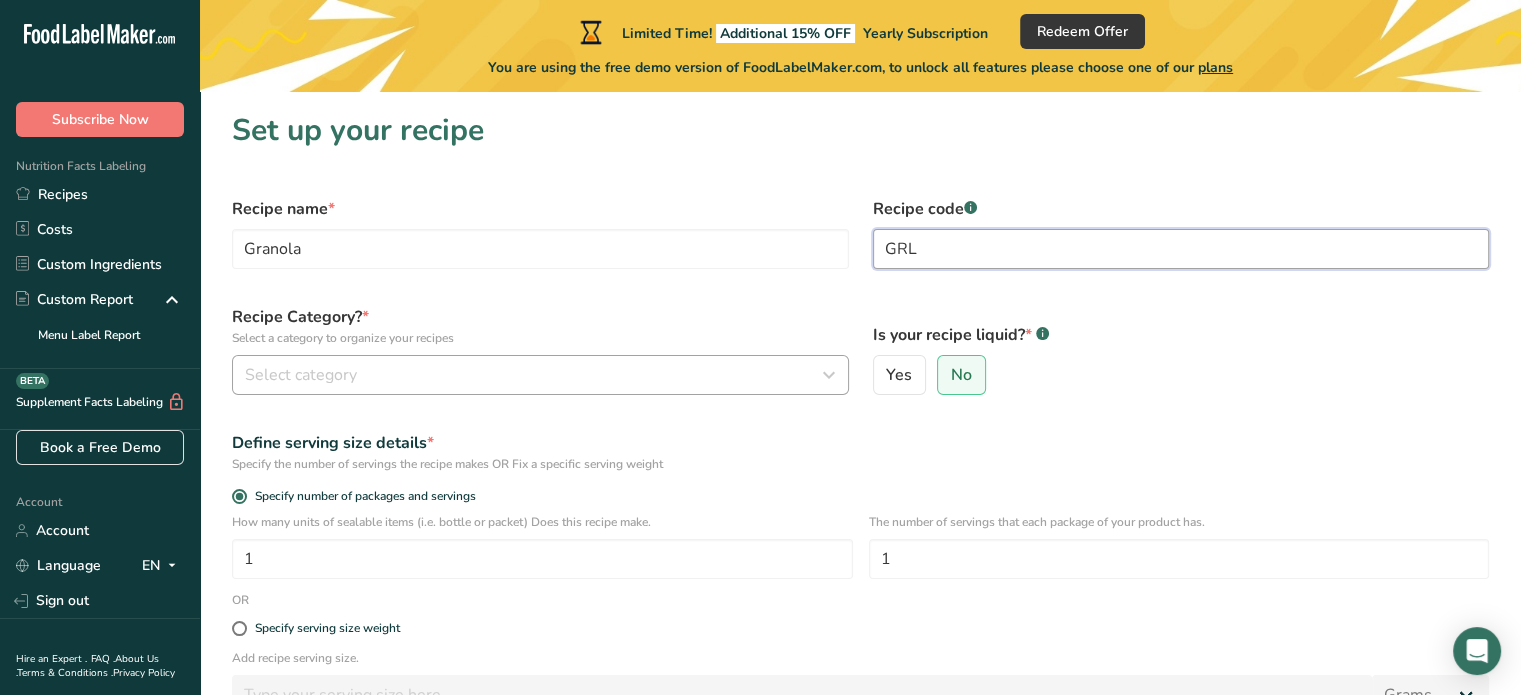 type on "GRL" 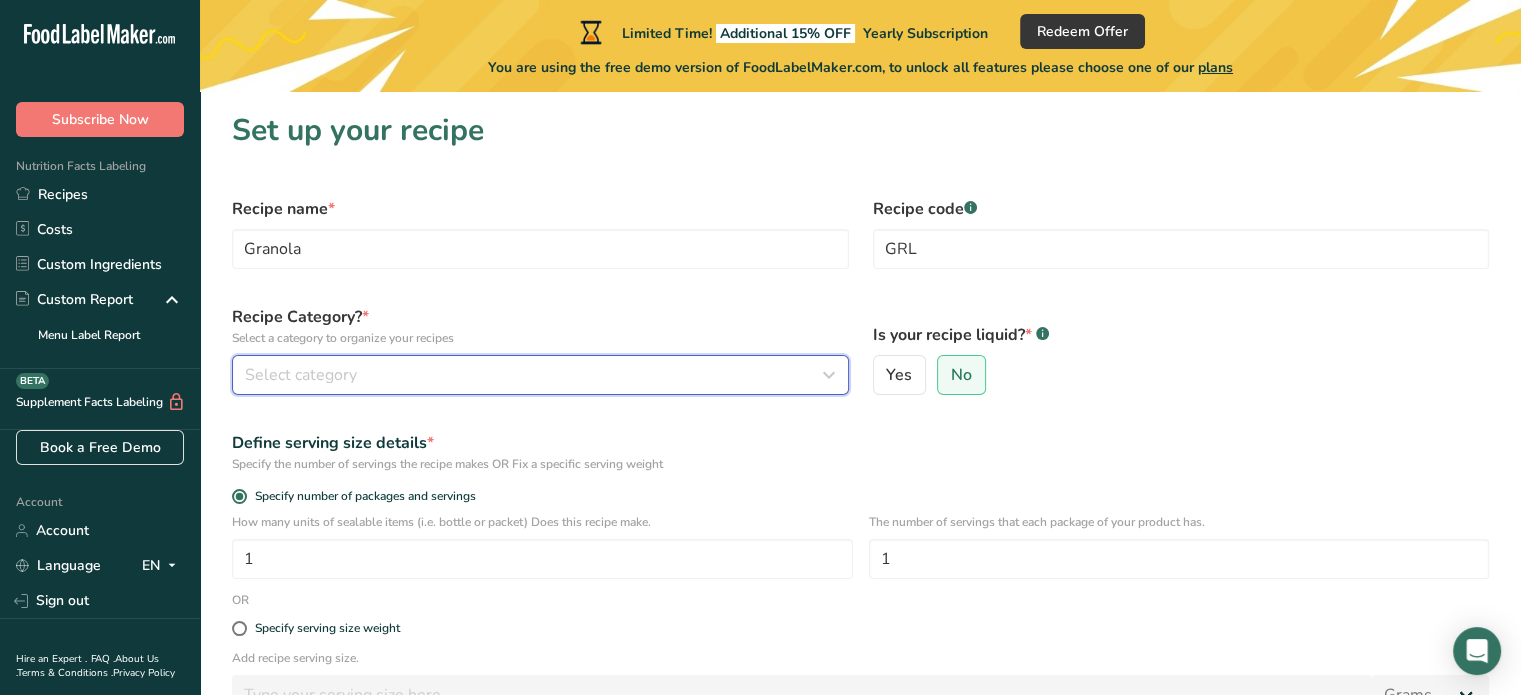 click on "Select category" at bounding box center (301, 375) 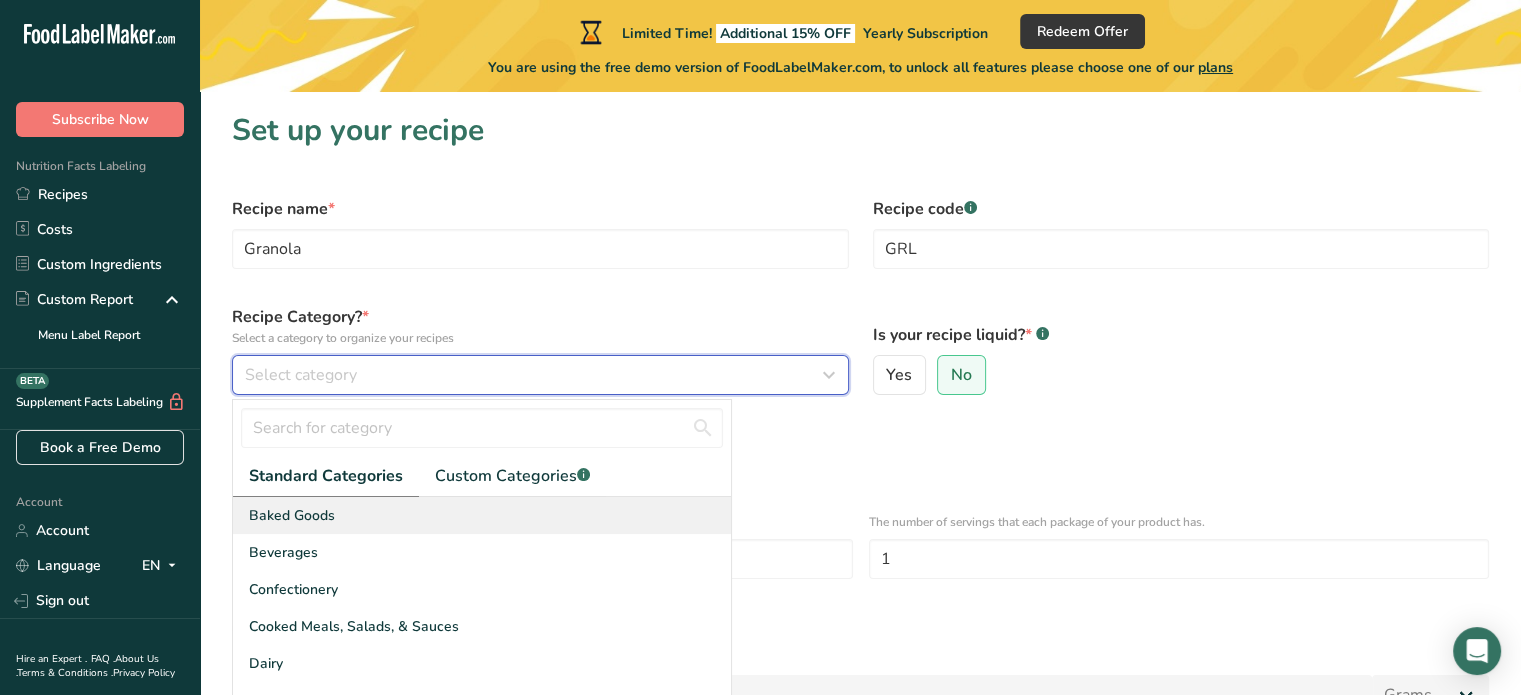 scroll, scrollTop: 100, scrollLeft: 0, axis: vertical 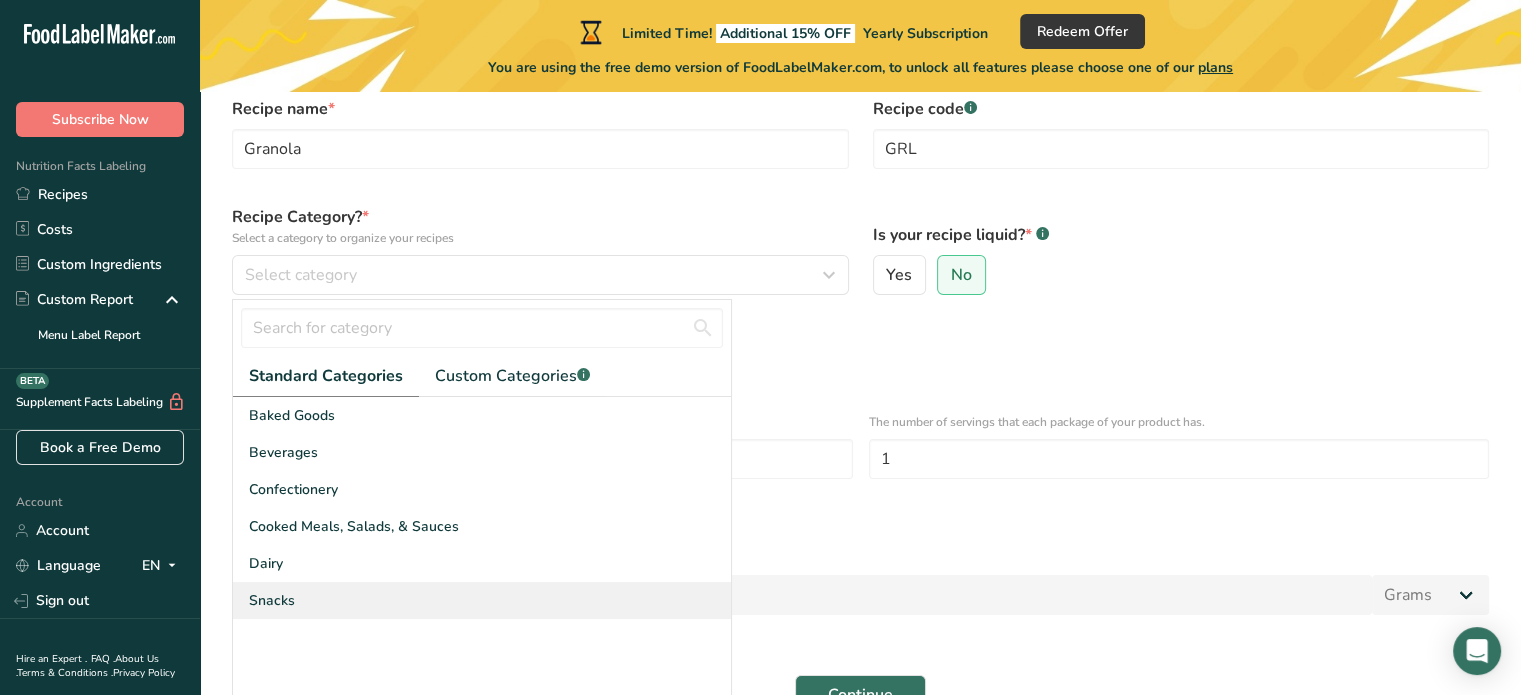 click on "Snacks" at bounding box center (482, 600) 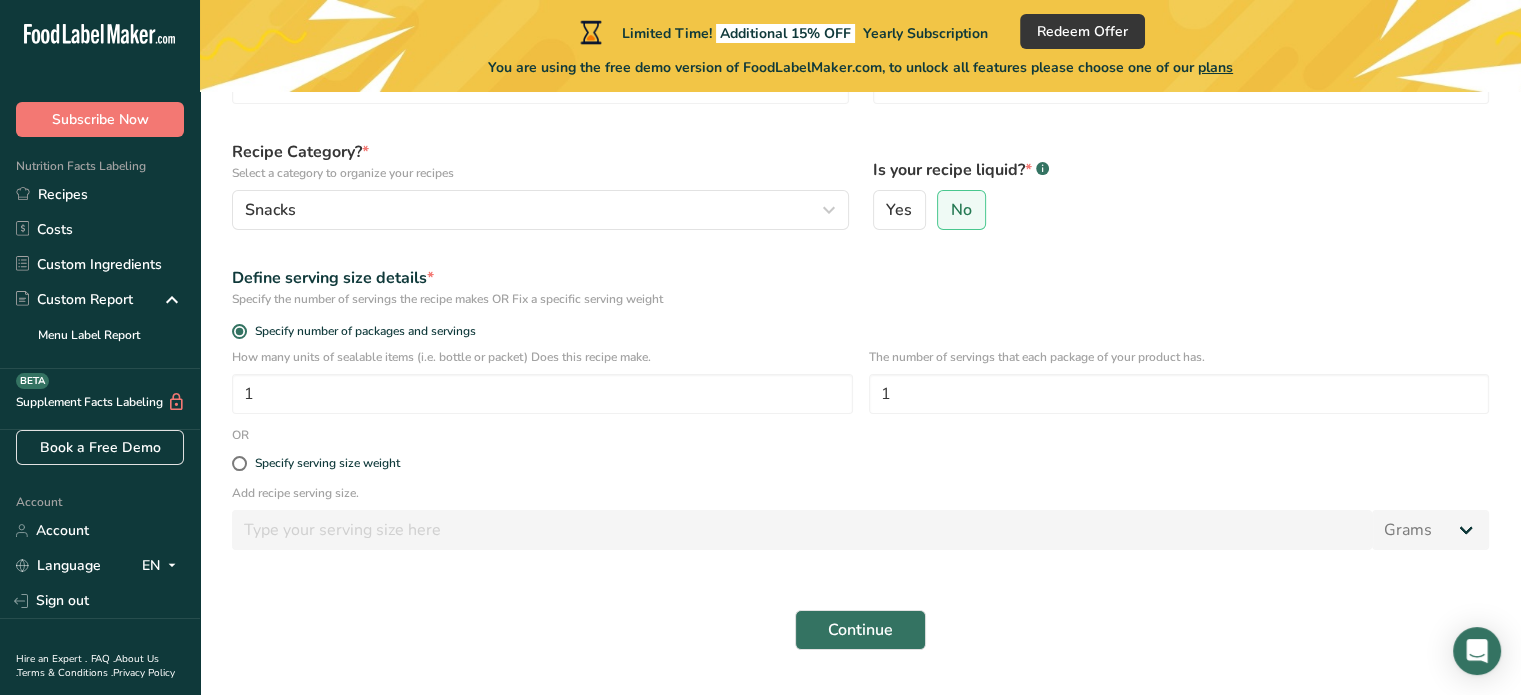 scroll, scrollTop: 200, scrollLeft: 0, axis: vertical 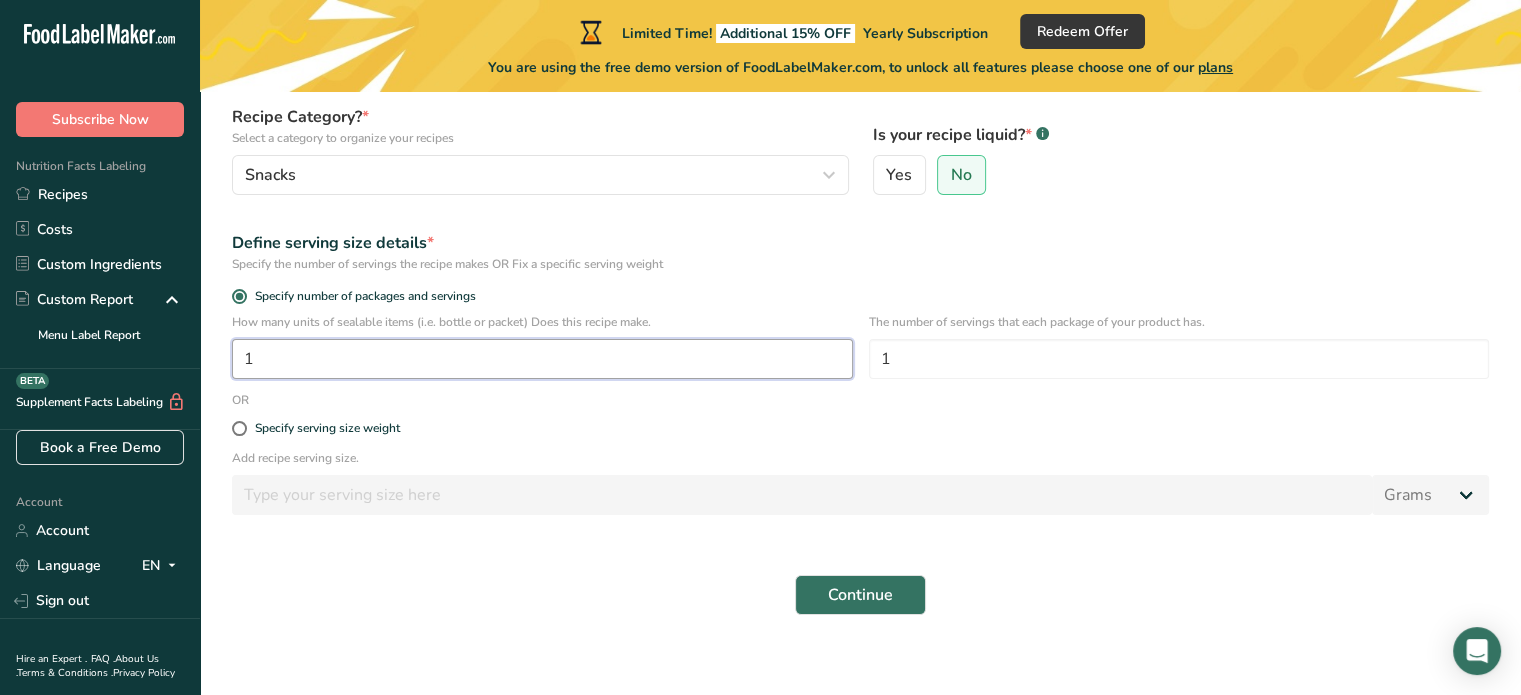 click on "1" at bounding box center [542, 359] 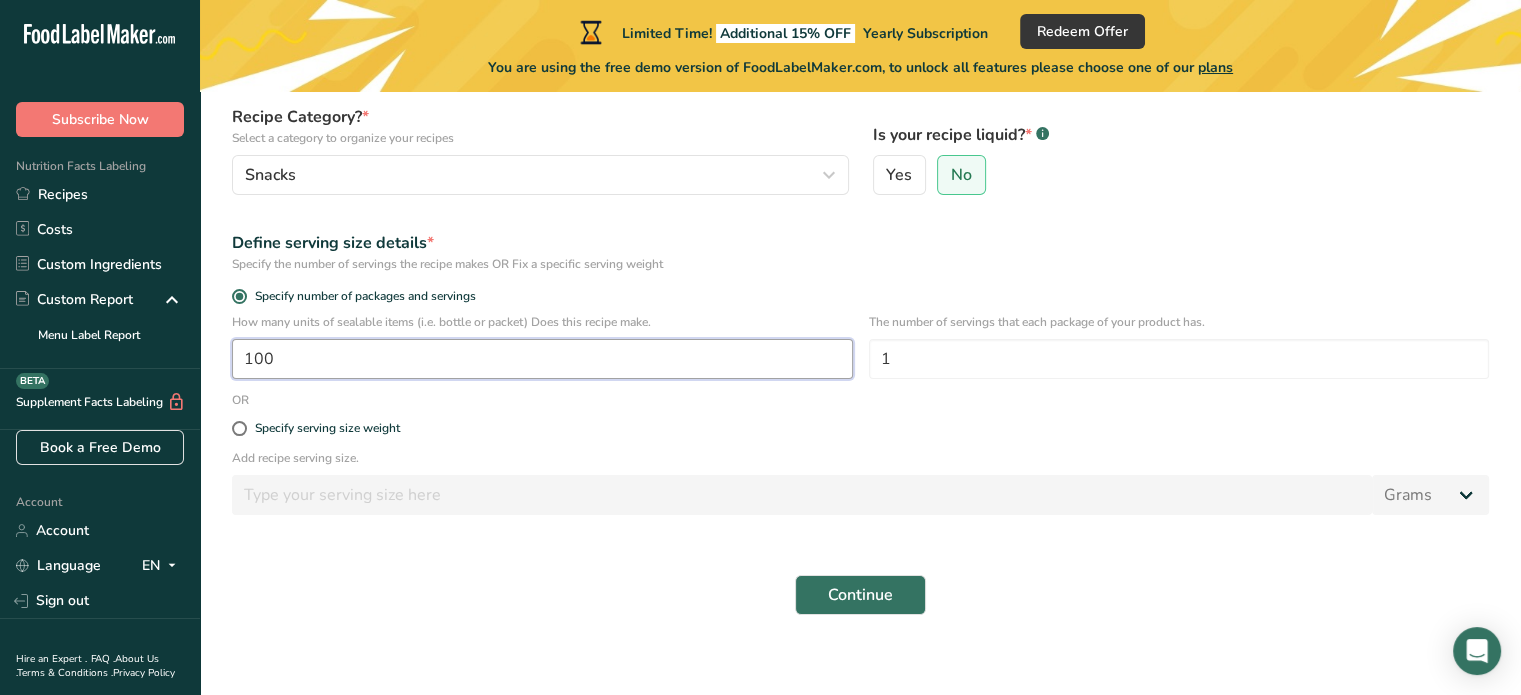 type on "100" 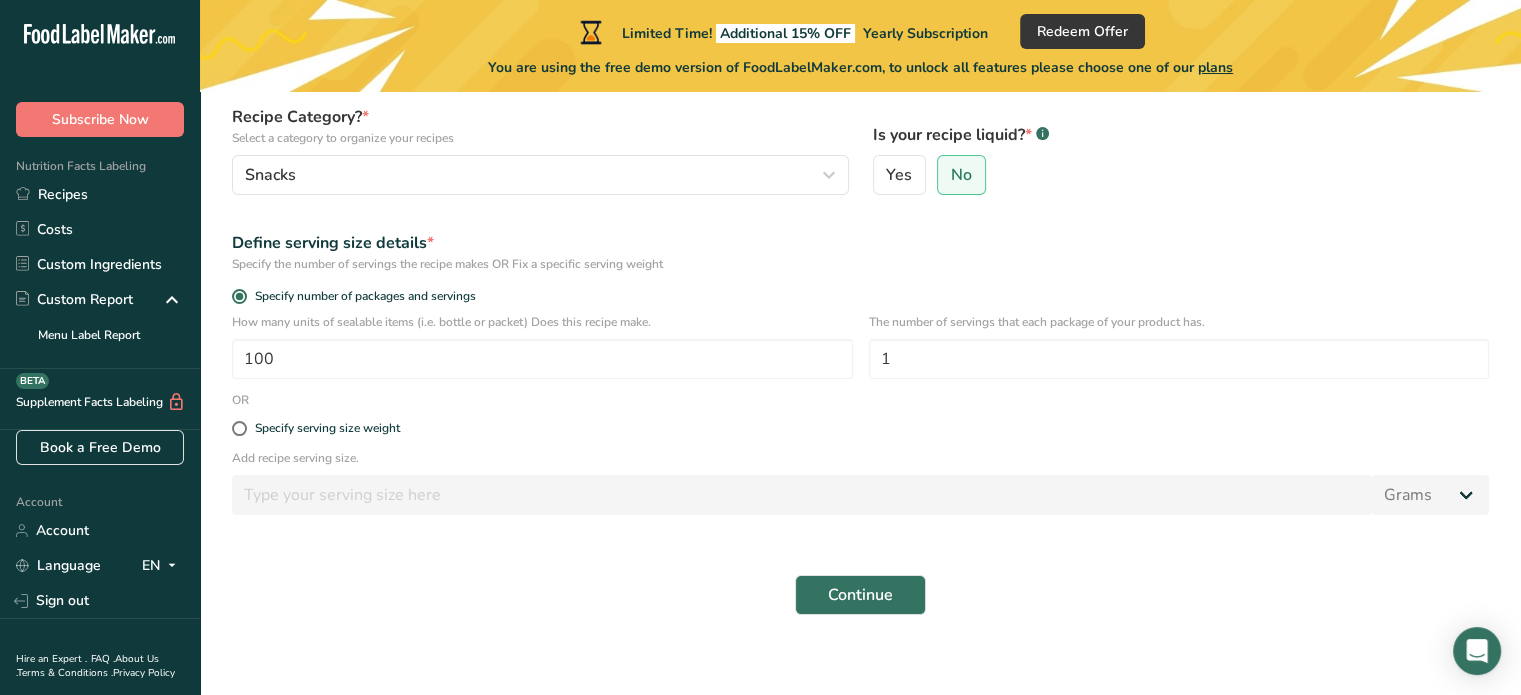 click on "Add recipe serving size." at bounding box center [860, 458] 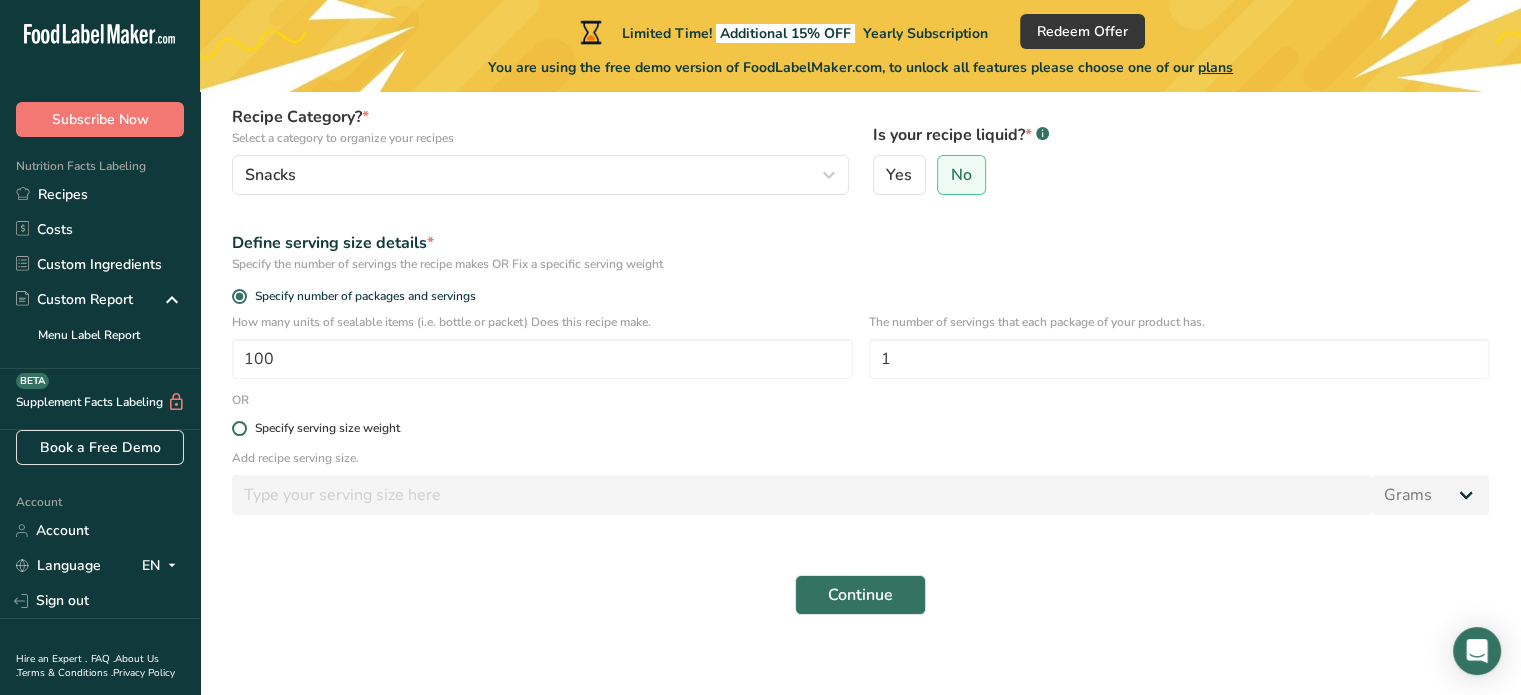 click at bounding box center (239, 428) 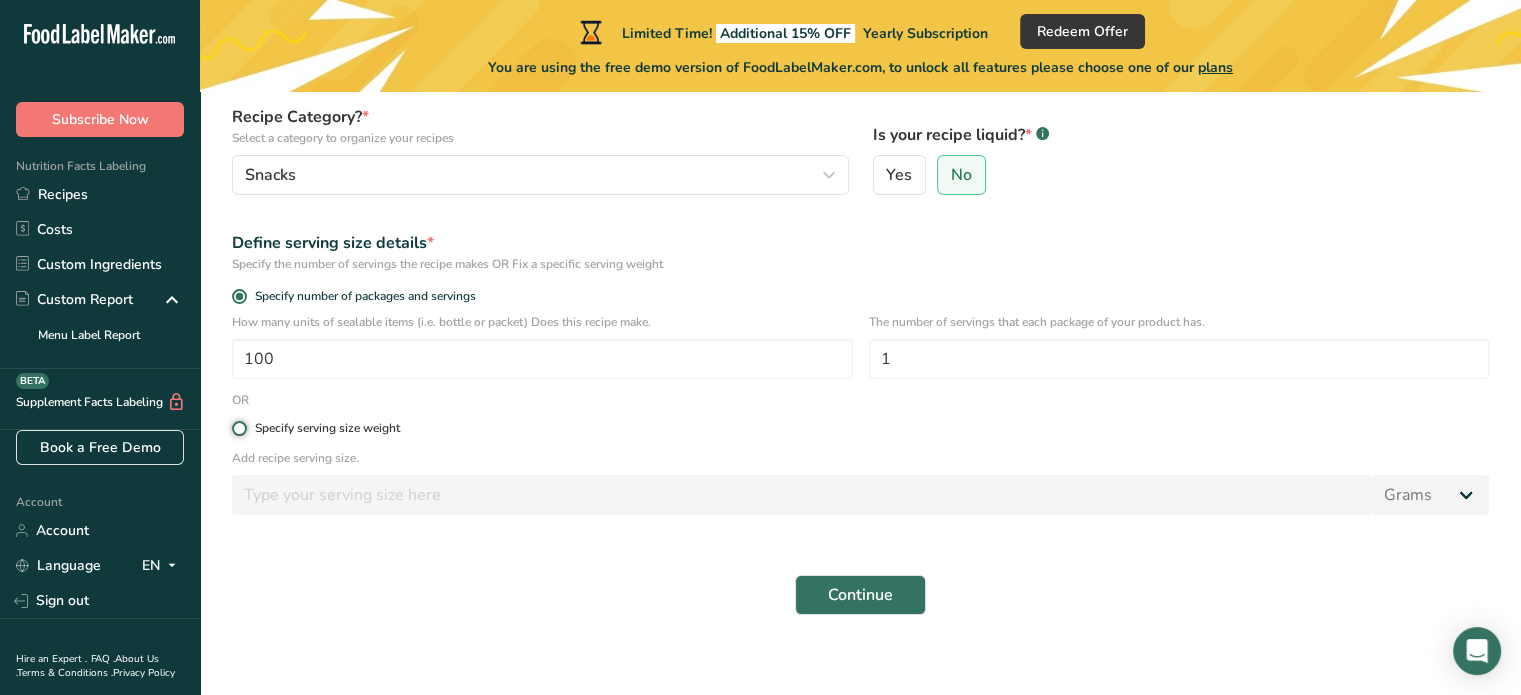 click on "Specify serving size weight" at bounding box center (238, 428) 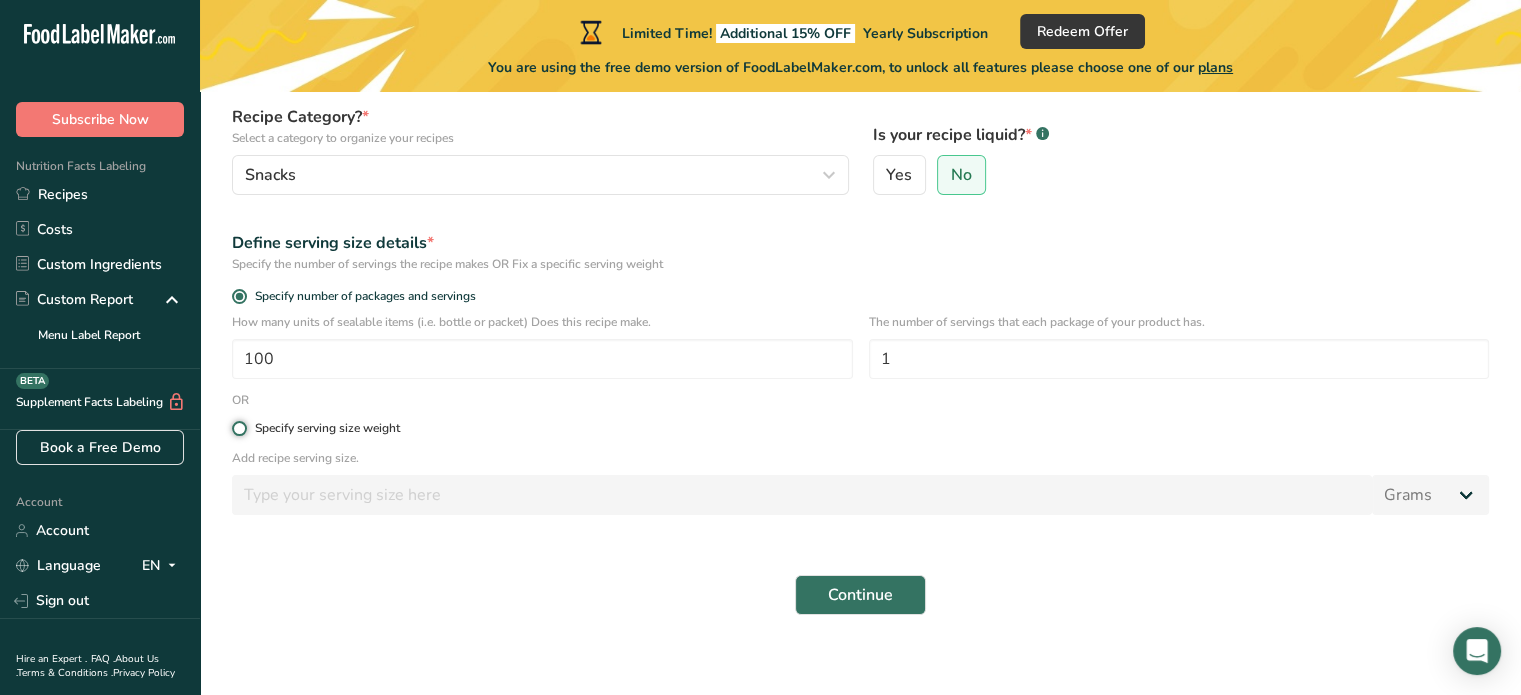 radio on "true" 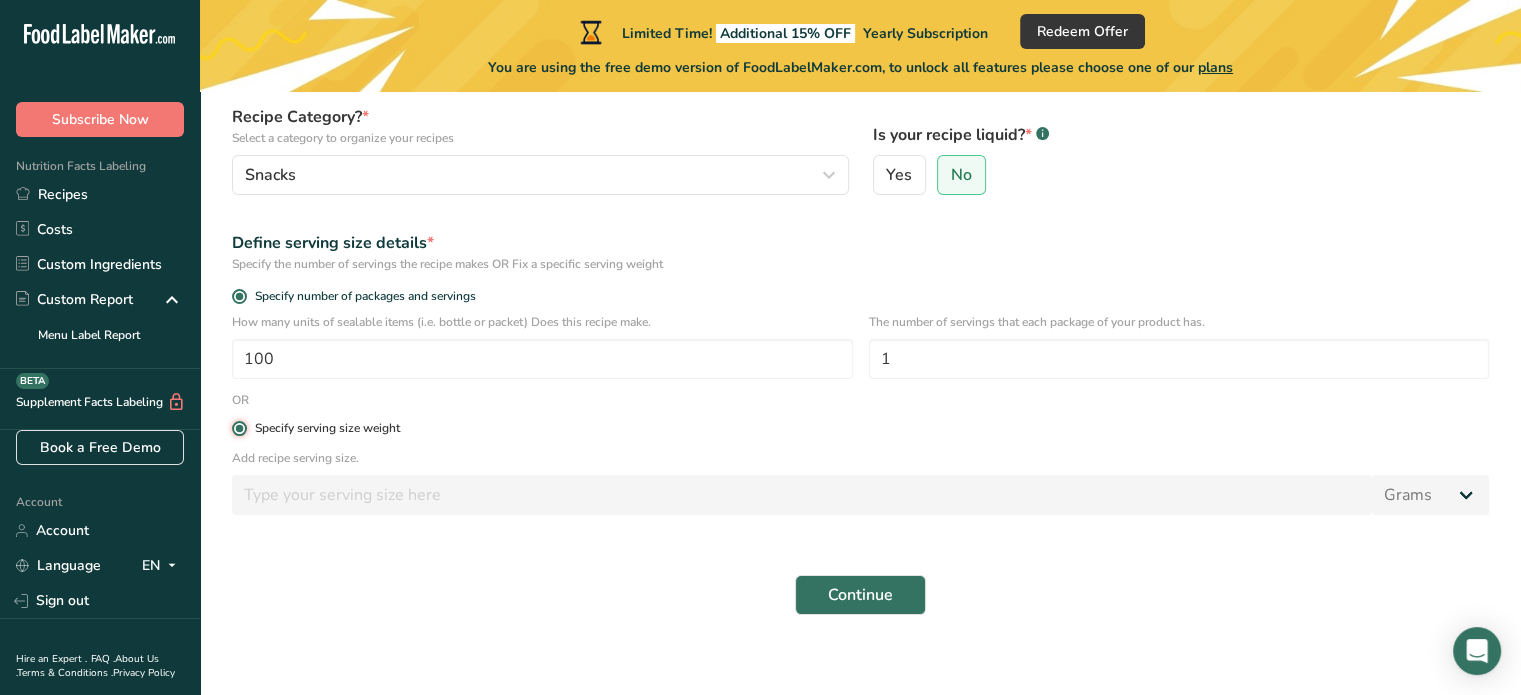 radio on "false" 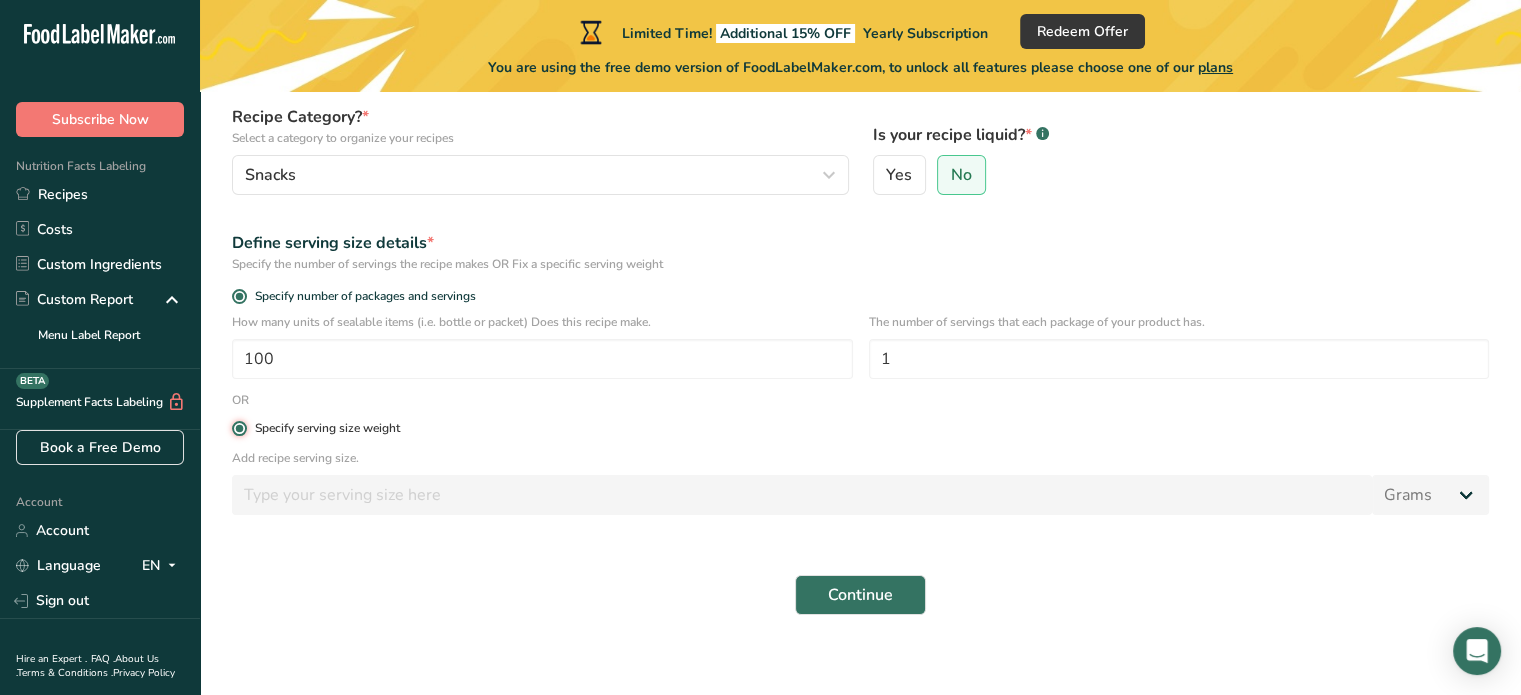 type 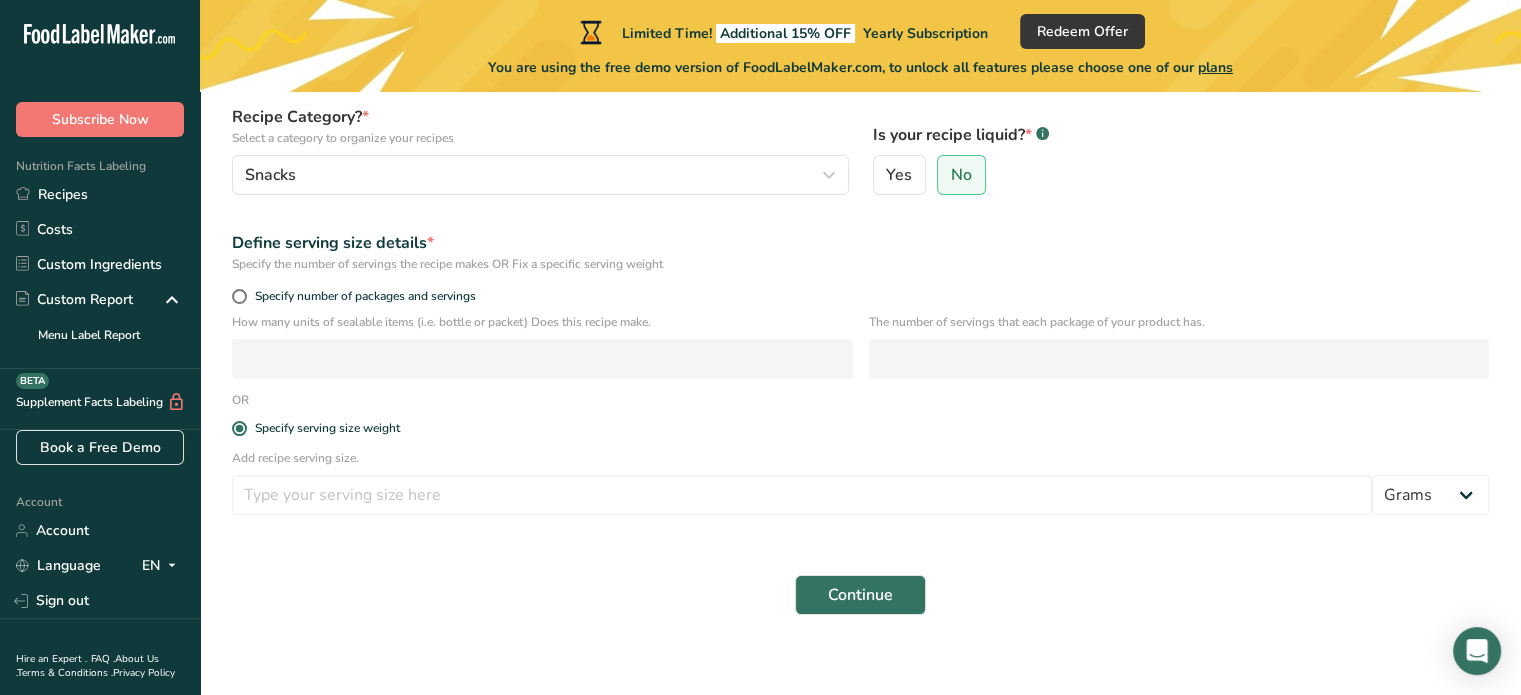 click on "Specify number of packages and servings" at bounding box center [860, 299] 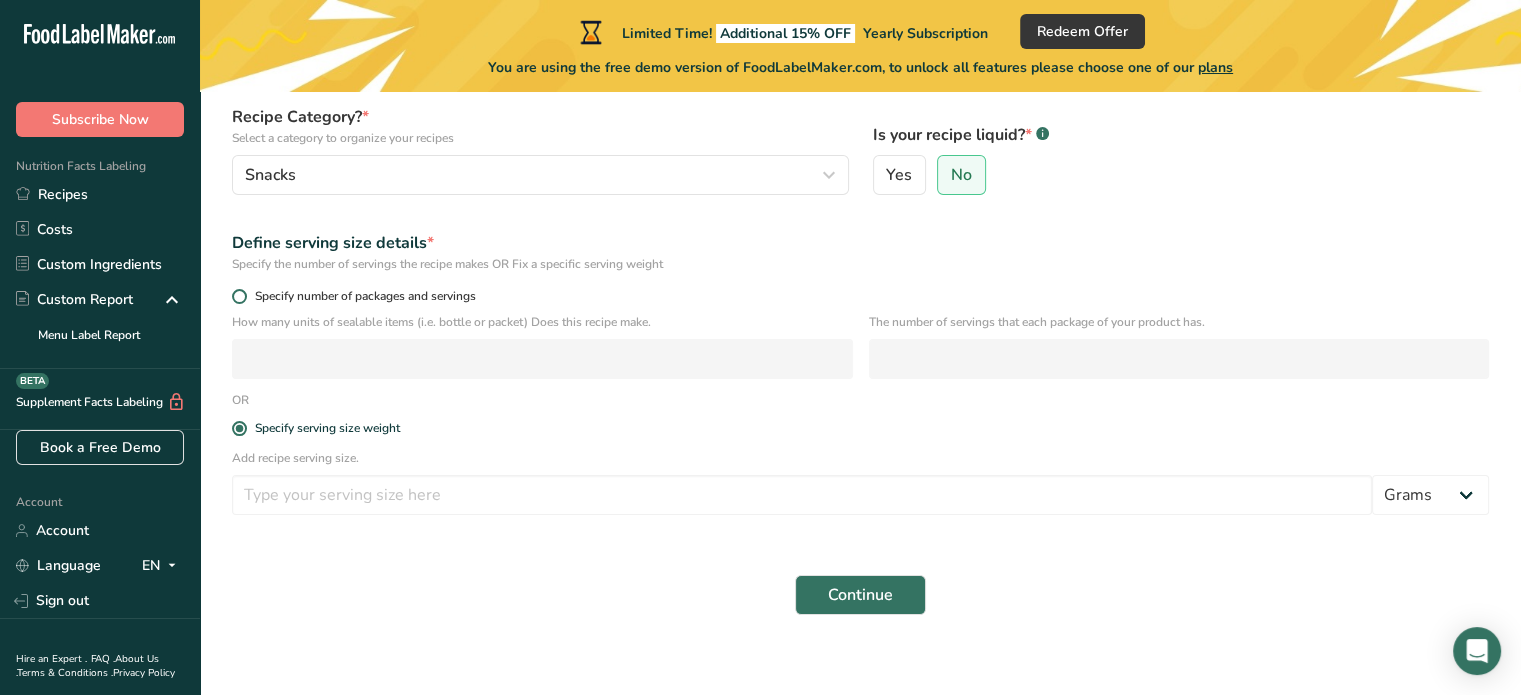 click at bounding box center (239, 296) 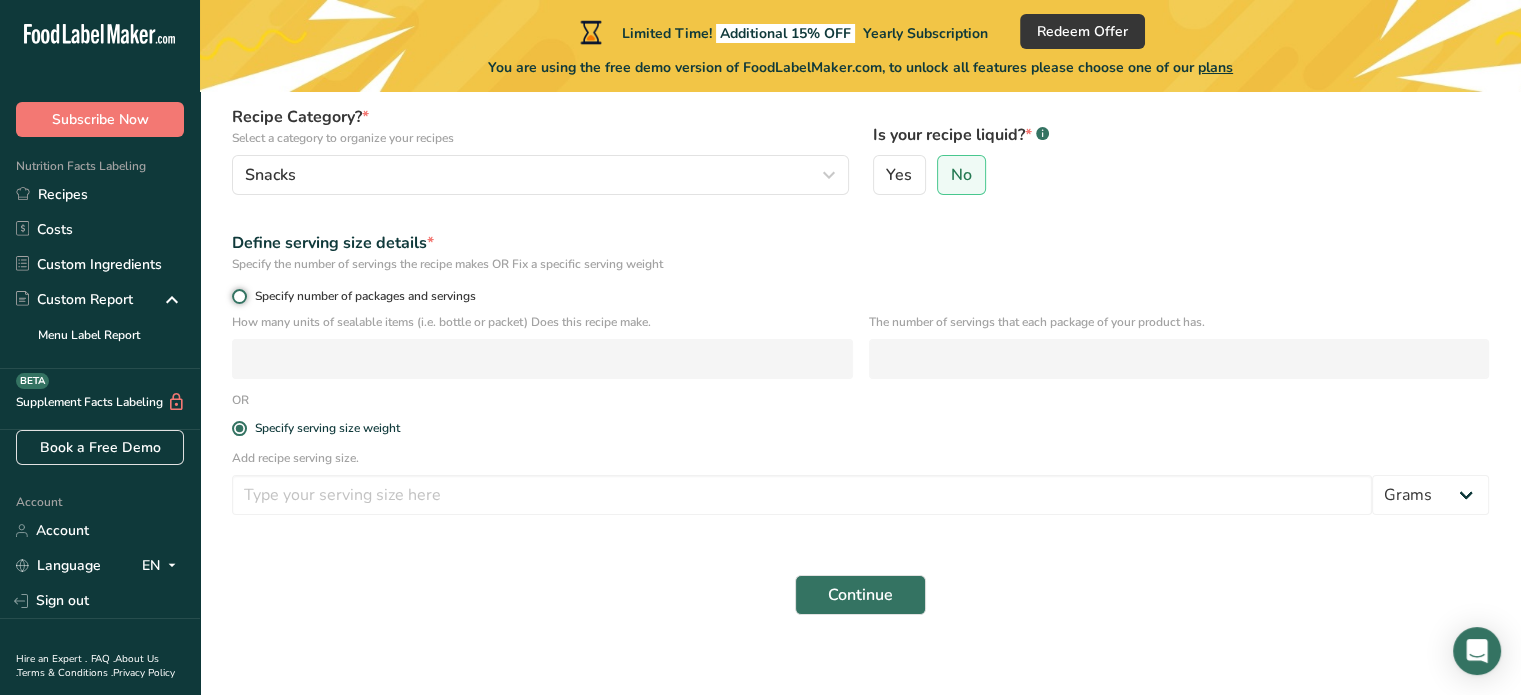 click on "Specify number of packages and servings" at bounding box center (238, 296) 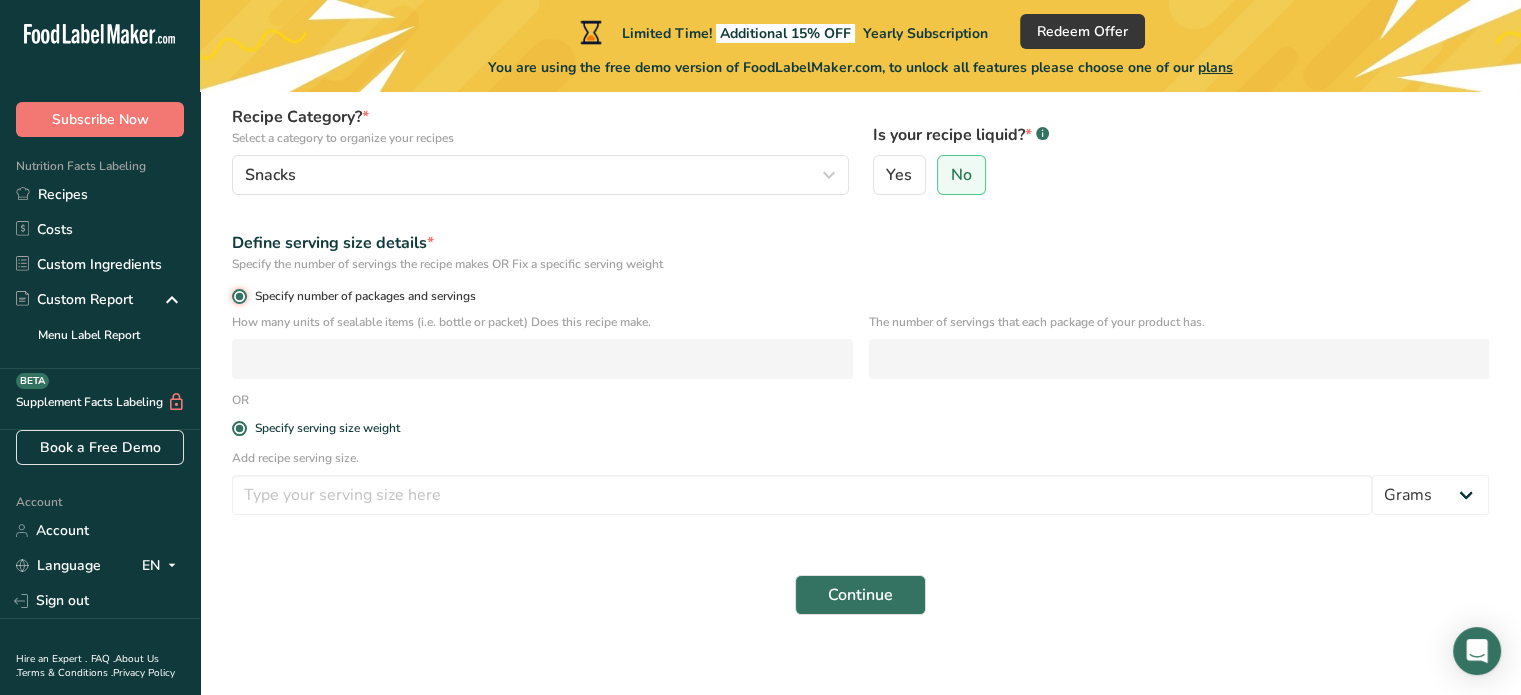 radio on "false" 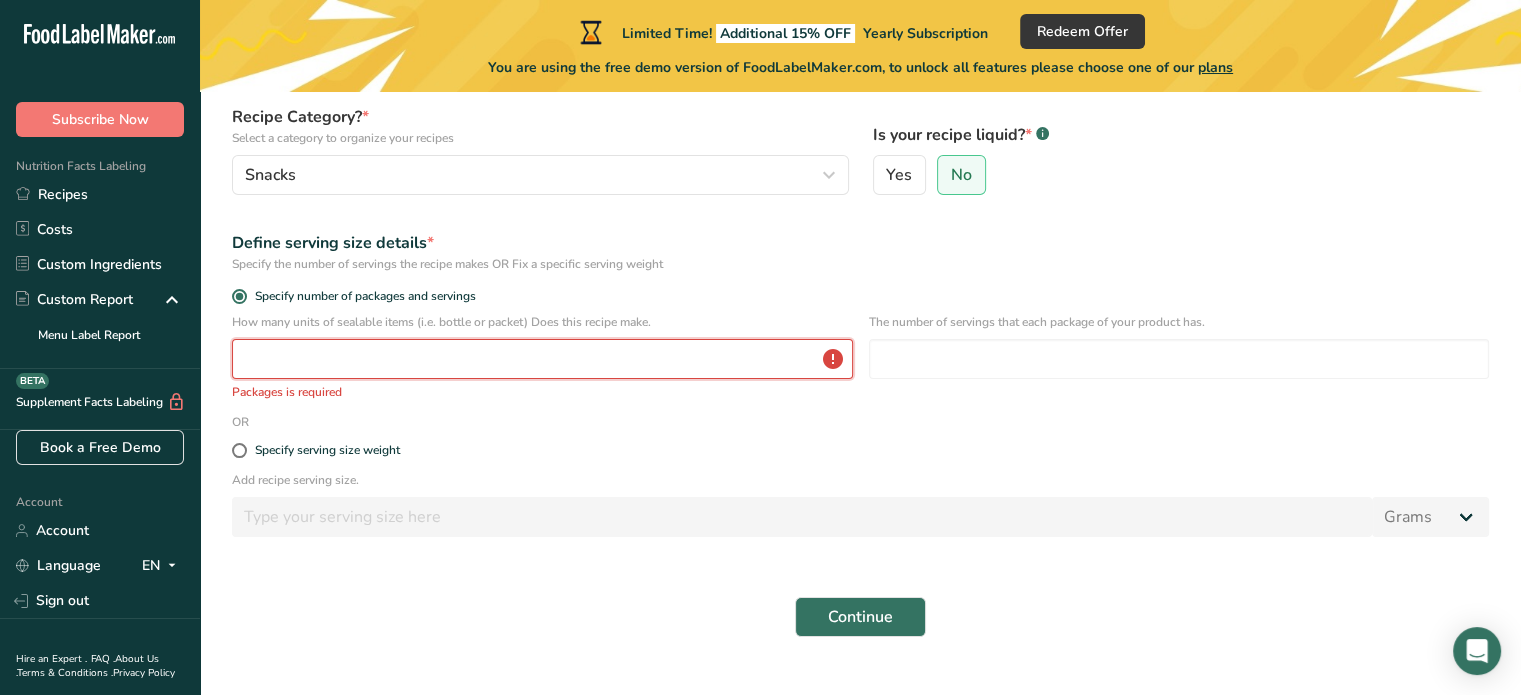 click at bounding box center [542, 359] 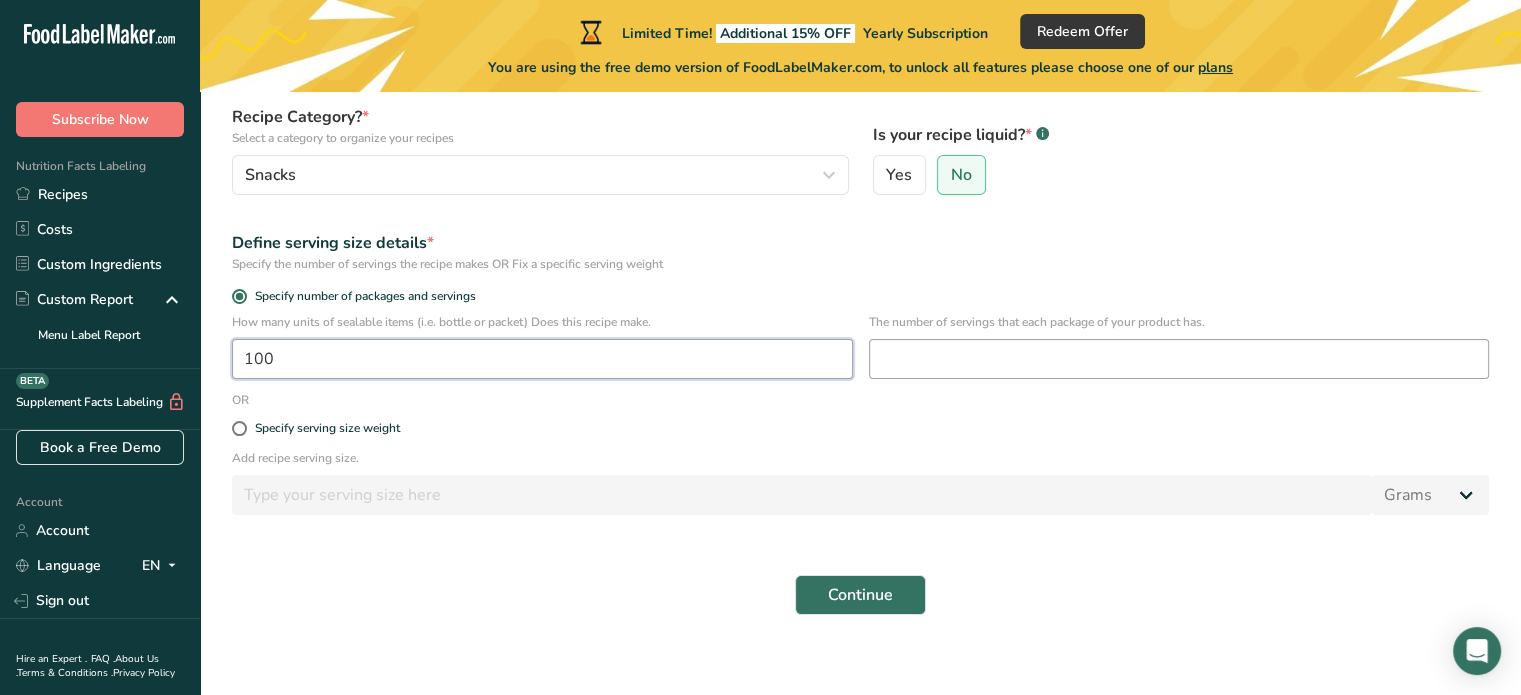type on "100" 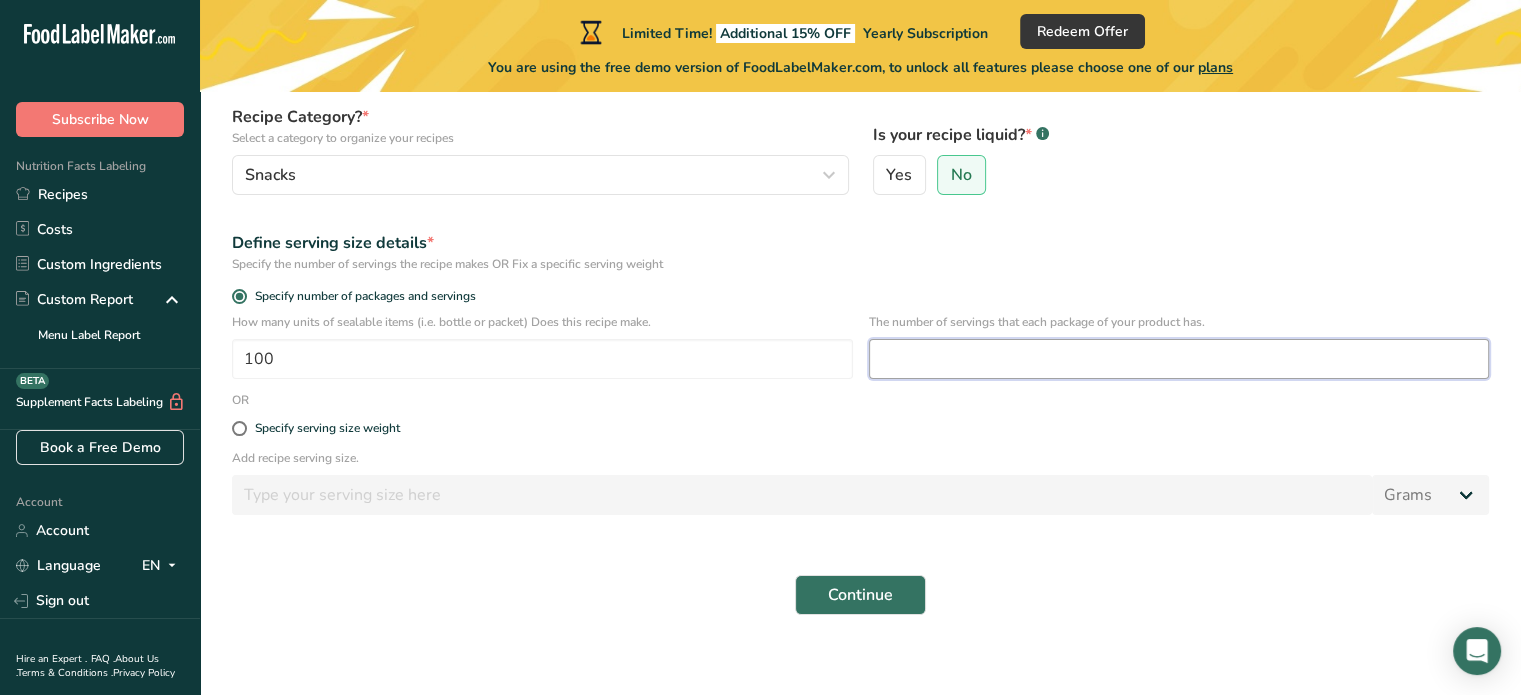 click at bounding box center [1179, 359] 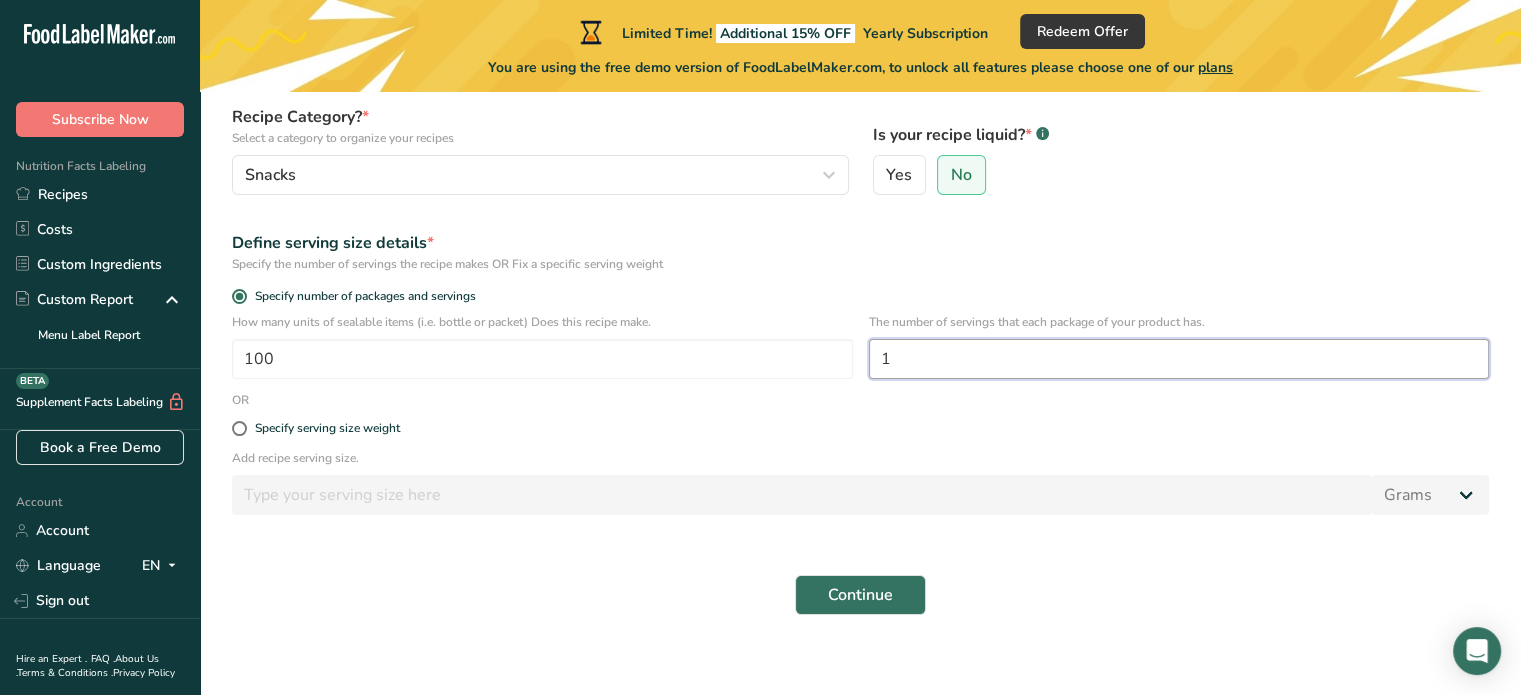 type on "1" 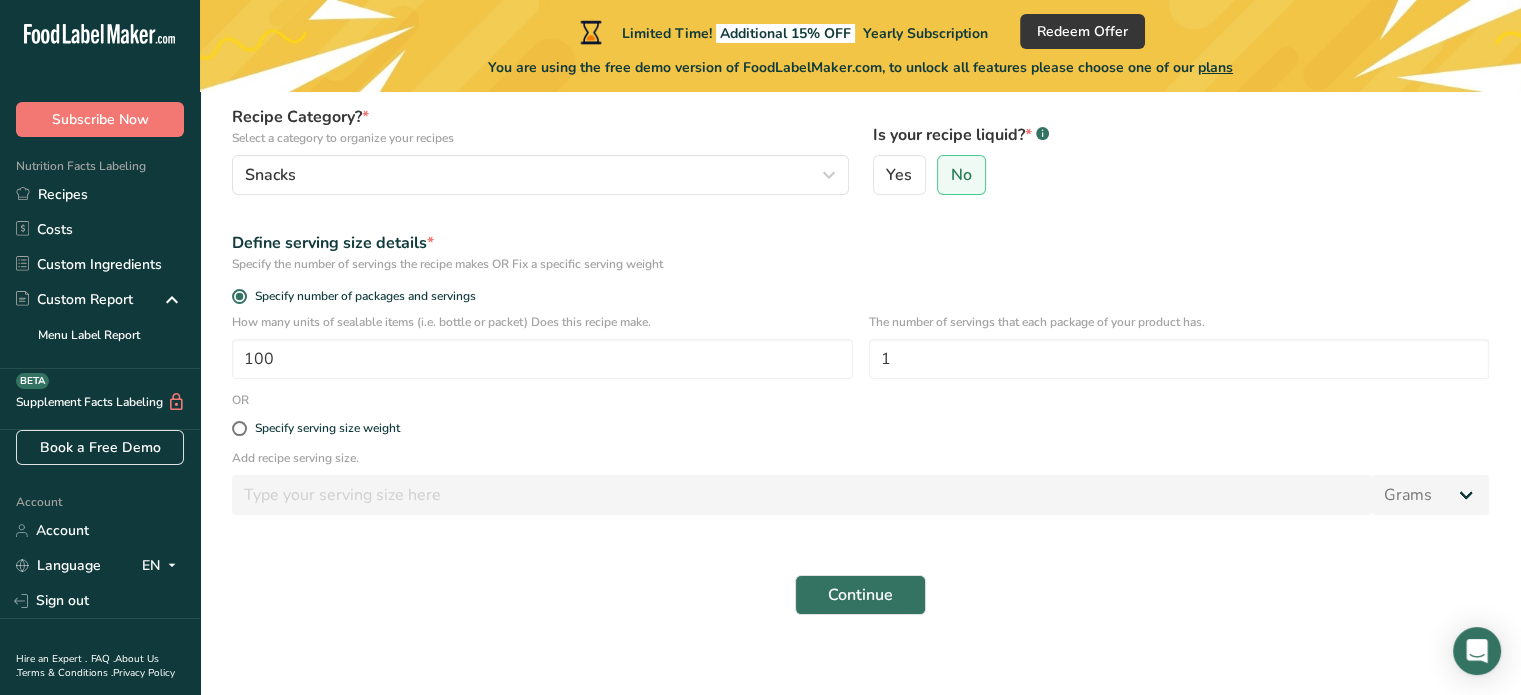 click on "Recipe name *   Granola
Recipe code
.a-a{fill:#347362;}.b-a{fill:#fff;}           GRL
Recipe Category? *
Select a category to organize your recipes
Snacks
Standard Categories
Custom Categories
.a-a{fill:#347362;}.b-a{fill:#fff;}
Baked Goods
Beverages
Confectionery
Cooked Meals, Salads, & Sauces
Dairy
Snacks
Add New Category
Is your recipe liquid? *   .a-a{fill:#347362;}.b-a{fill:#fff;}           Yes   No
Define serving size details *
Specify the number of servings the recipe makes OR Fix a specific serving weight
Specify number of packages and servings
100     1
OR" at bounding box center (860, 306) 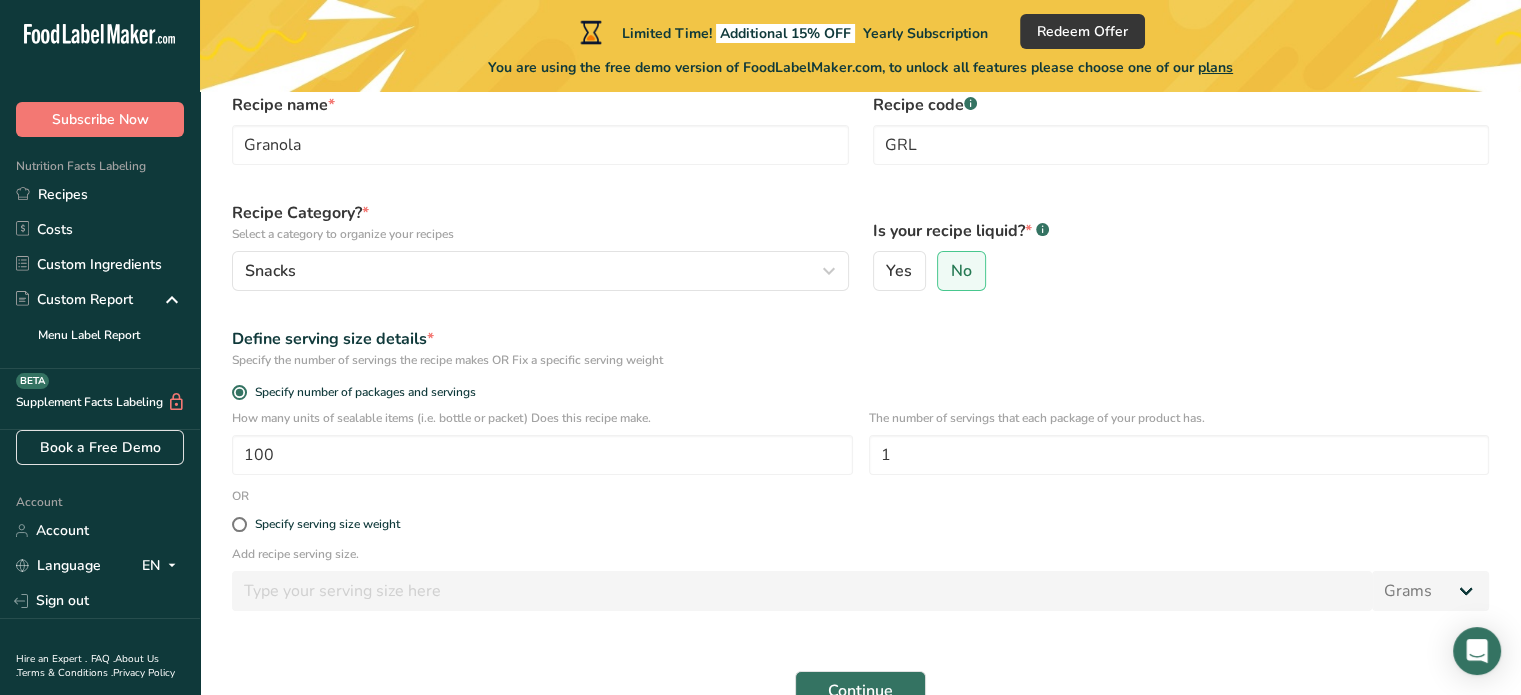 scroll, scrollTop: 216, scrollLeft: 0, axis: vertical 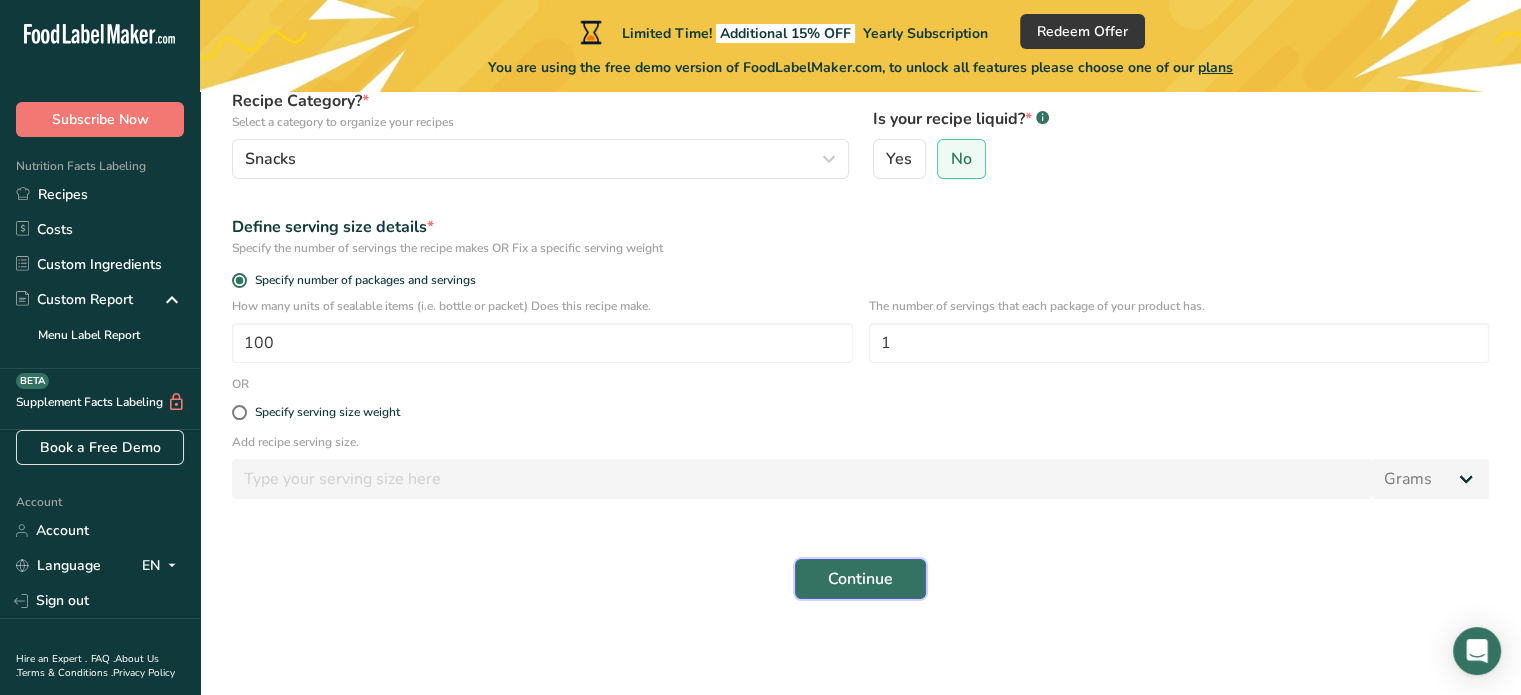 click on "Continue" at bounding box center [860, 579] 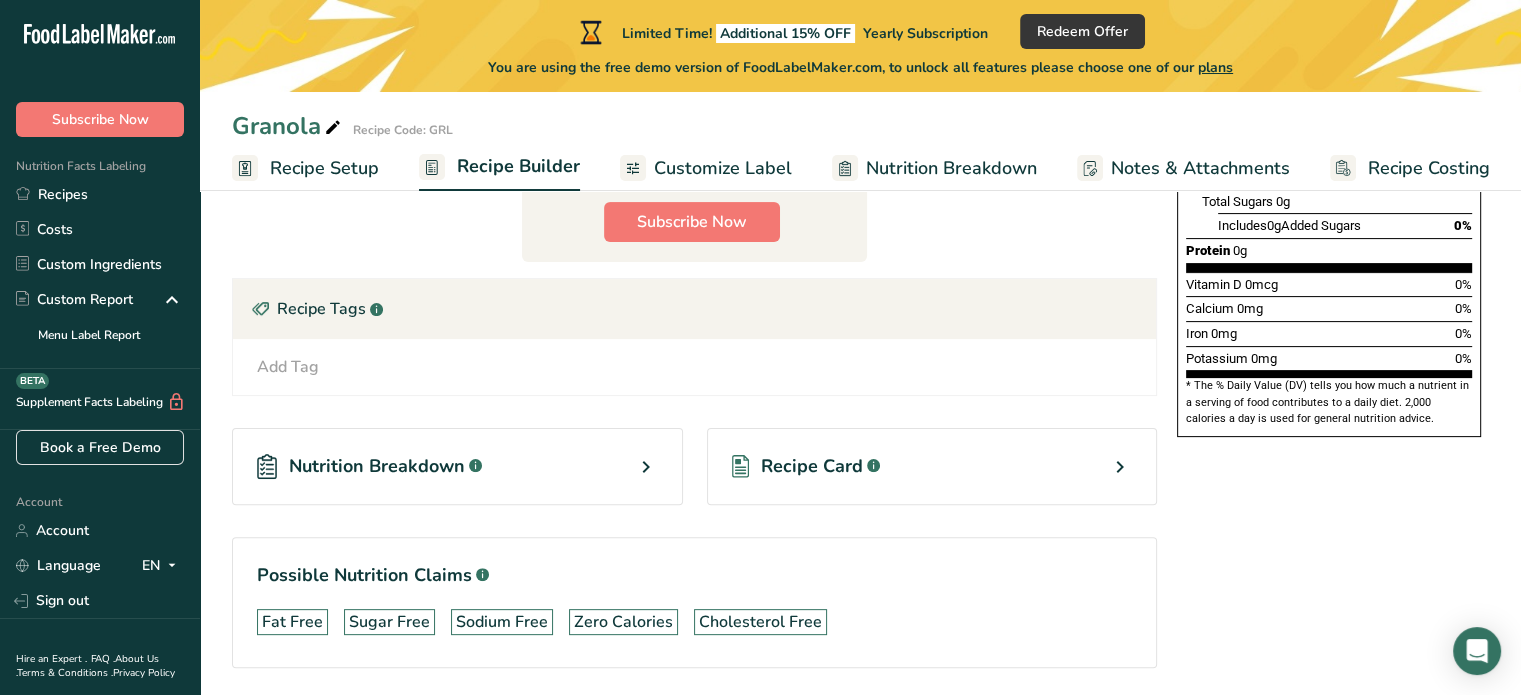 scroll, scrollTop: 456, scrollLeft: 0, axis: vertical 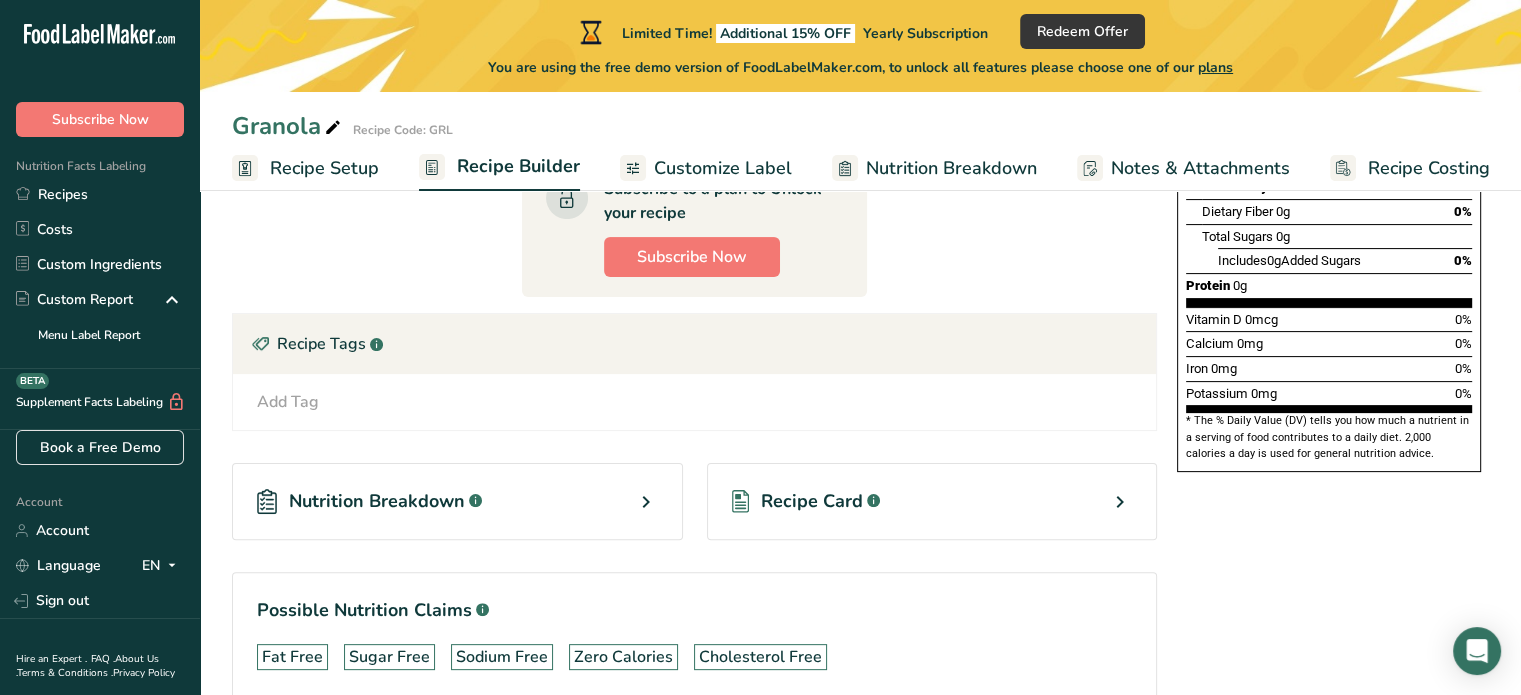click on ".a-a{fill:#347362;}.b-a{fill:#fff;}" at bounding box center (871, 502) 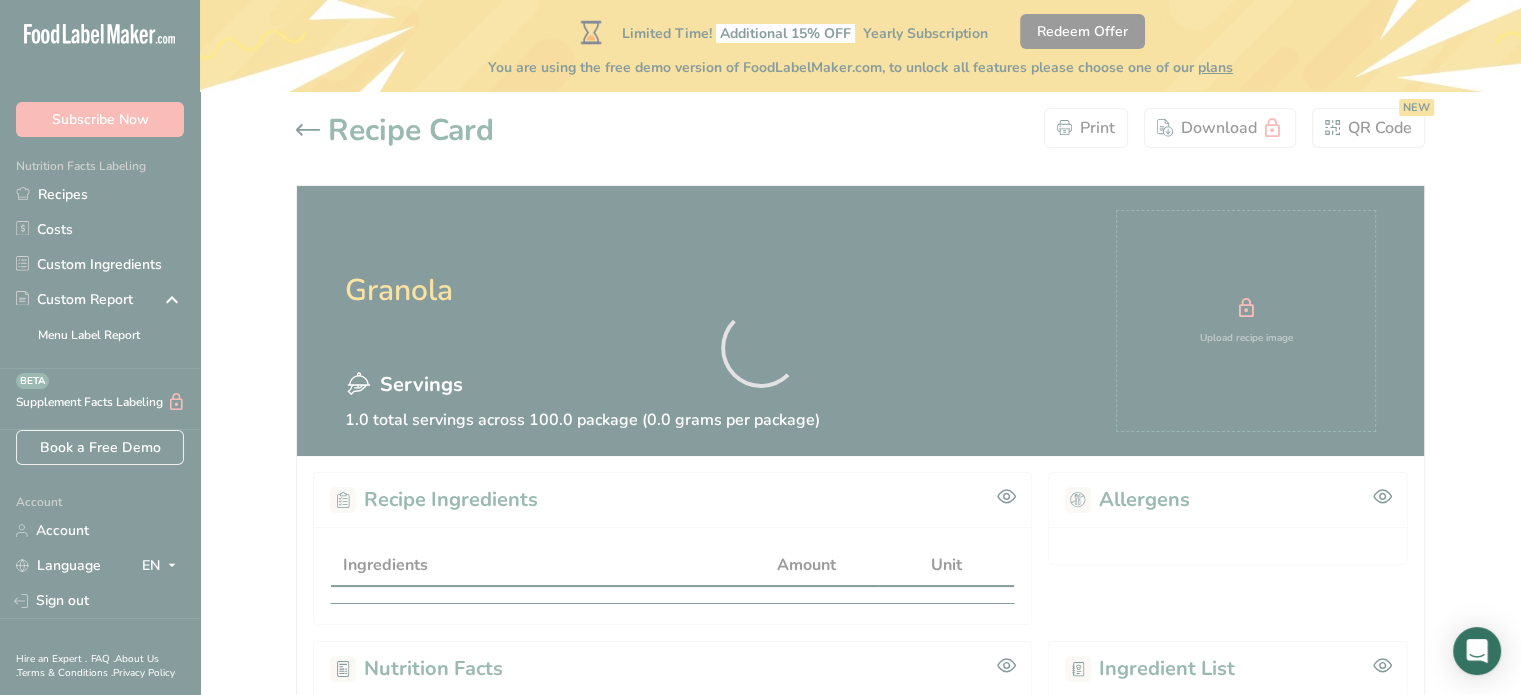 scroll, scrollTop: 0, scrollLeft: 0, axis: both 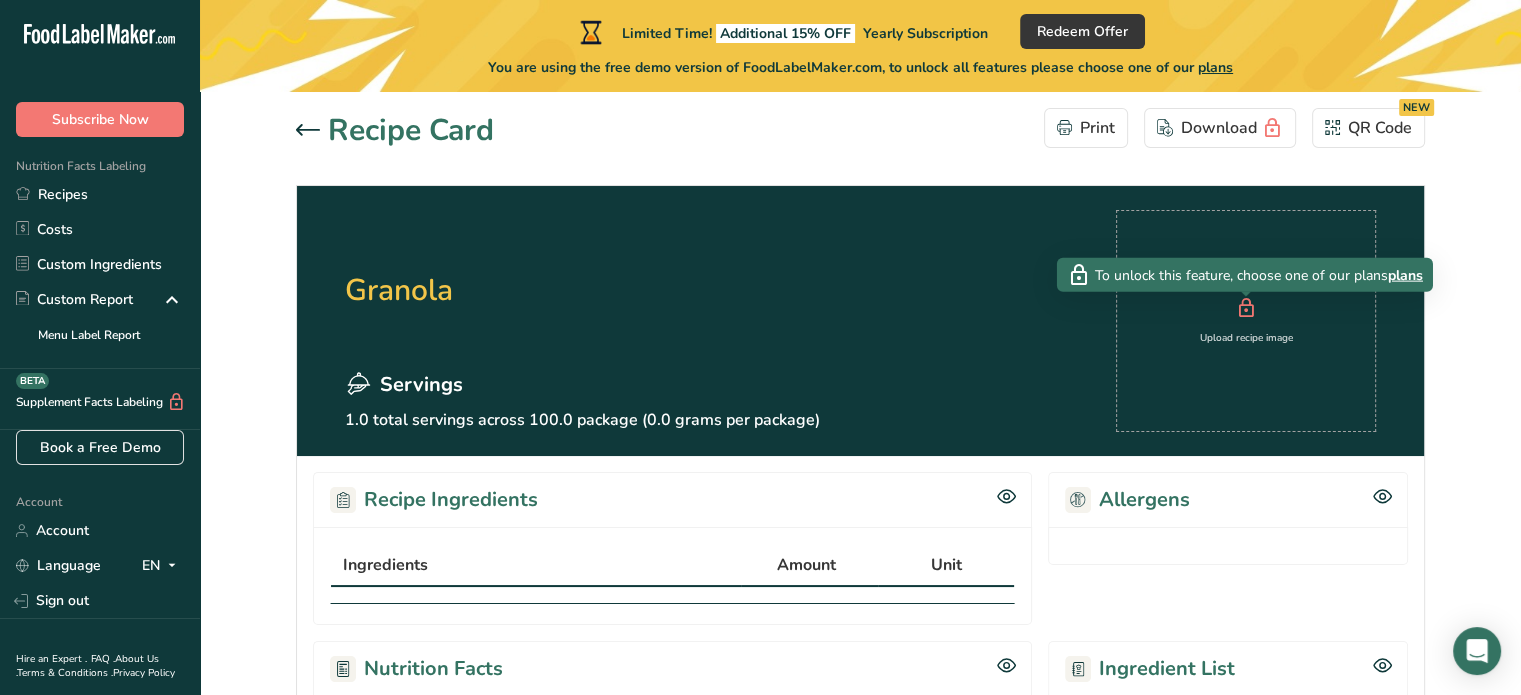 click at bounding box center [1246, 309] 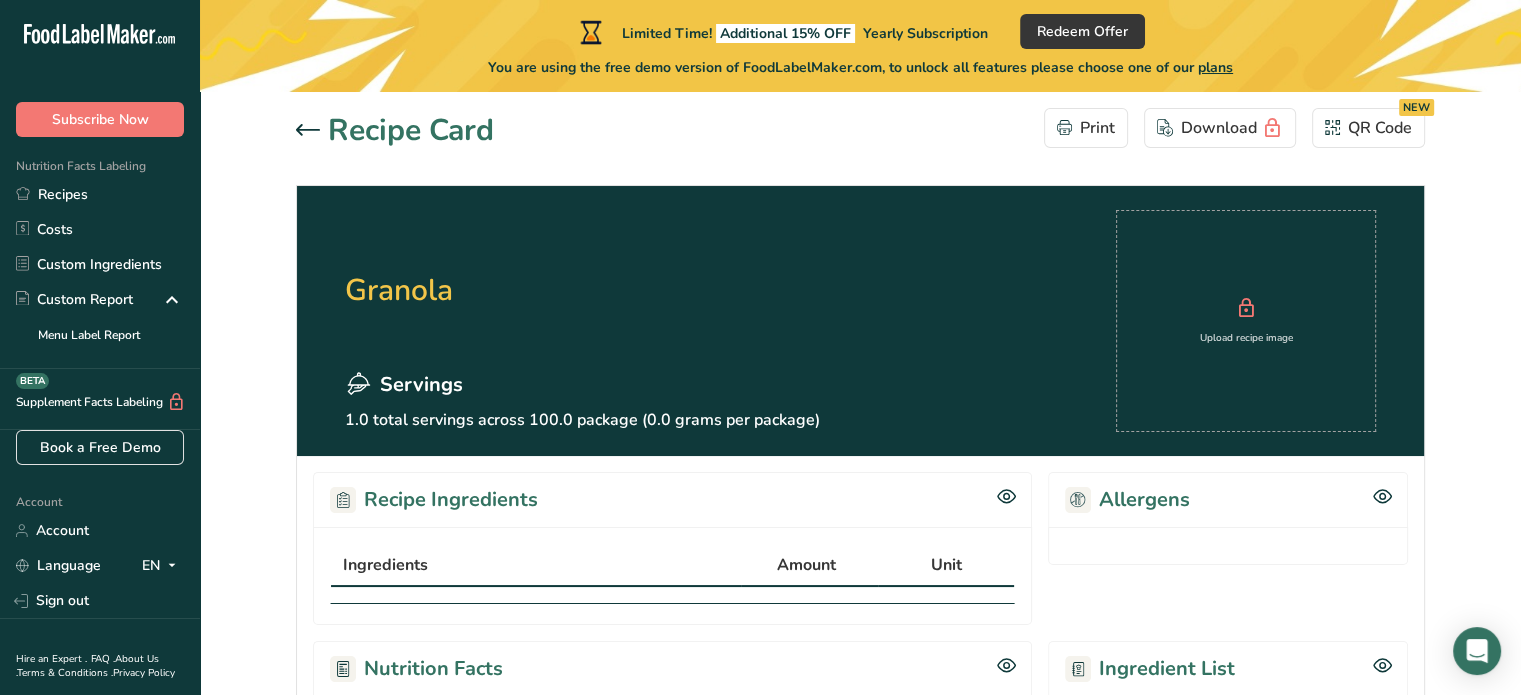 click on "Upload recipe image" at bounding box center [1246, 321] 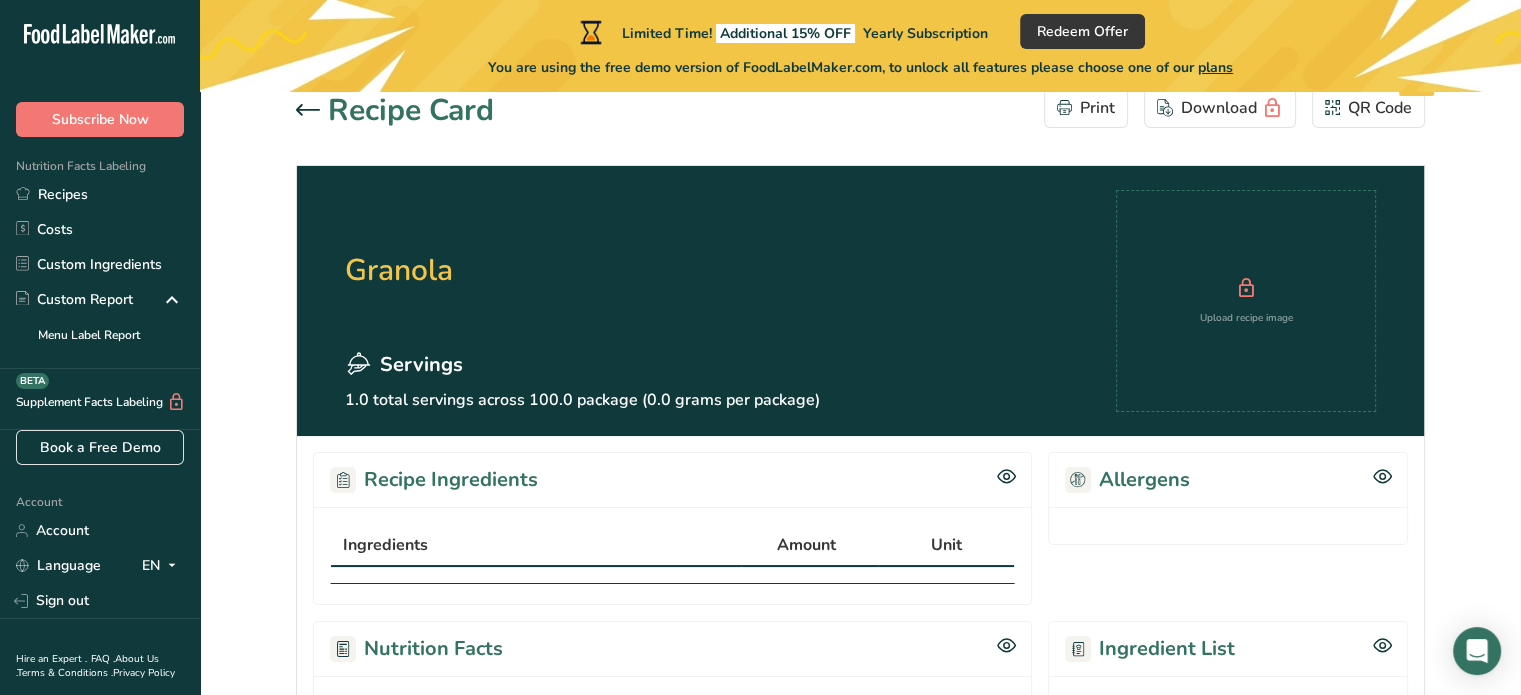 scroll, scrollTop: 0, scrollLeft: 0, axis: both 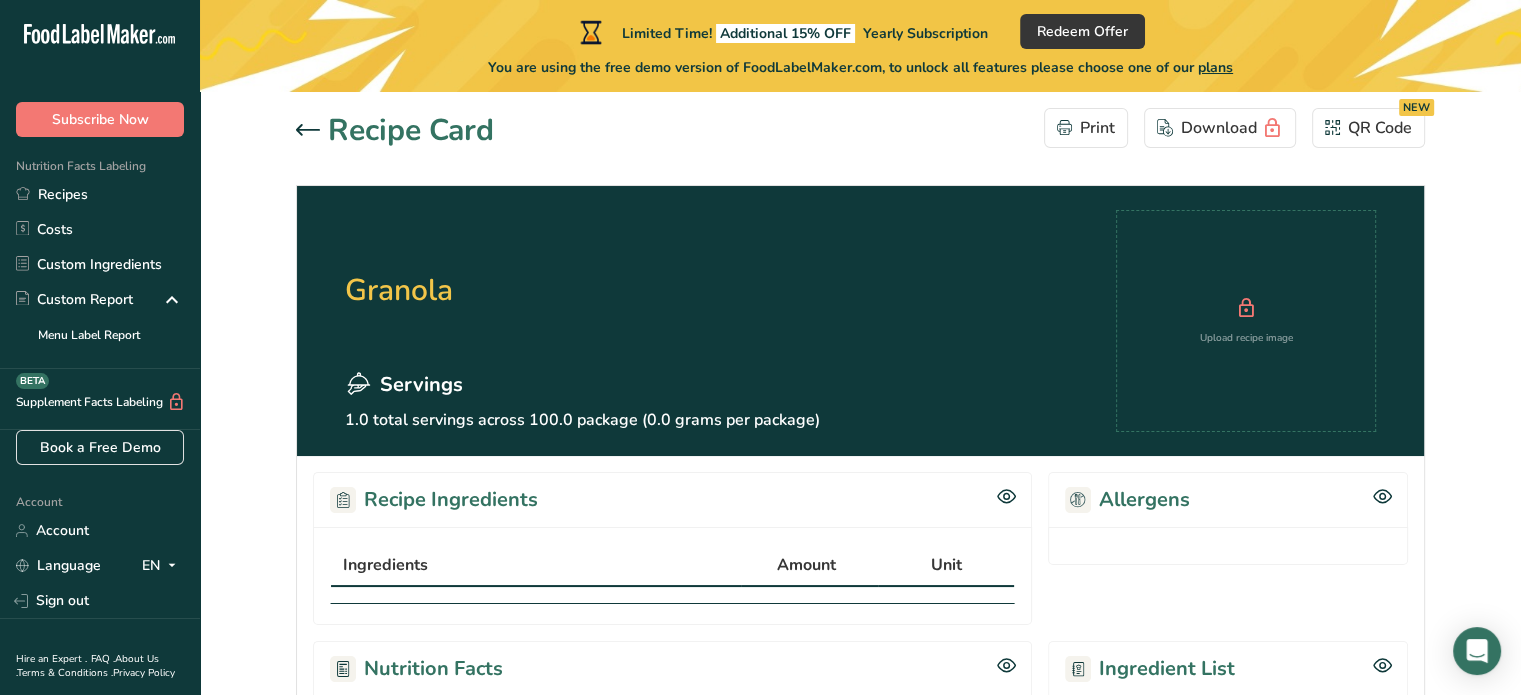 click 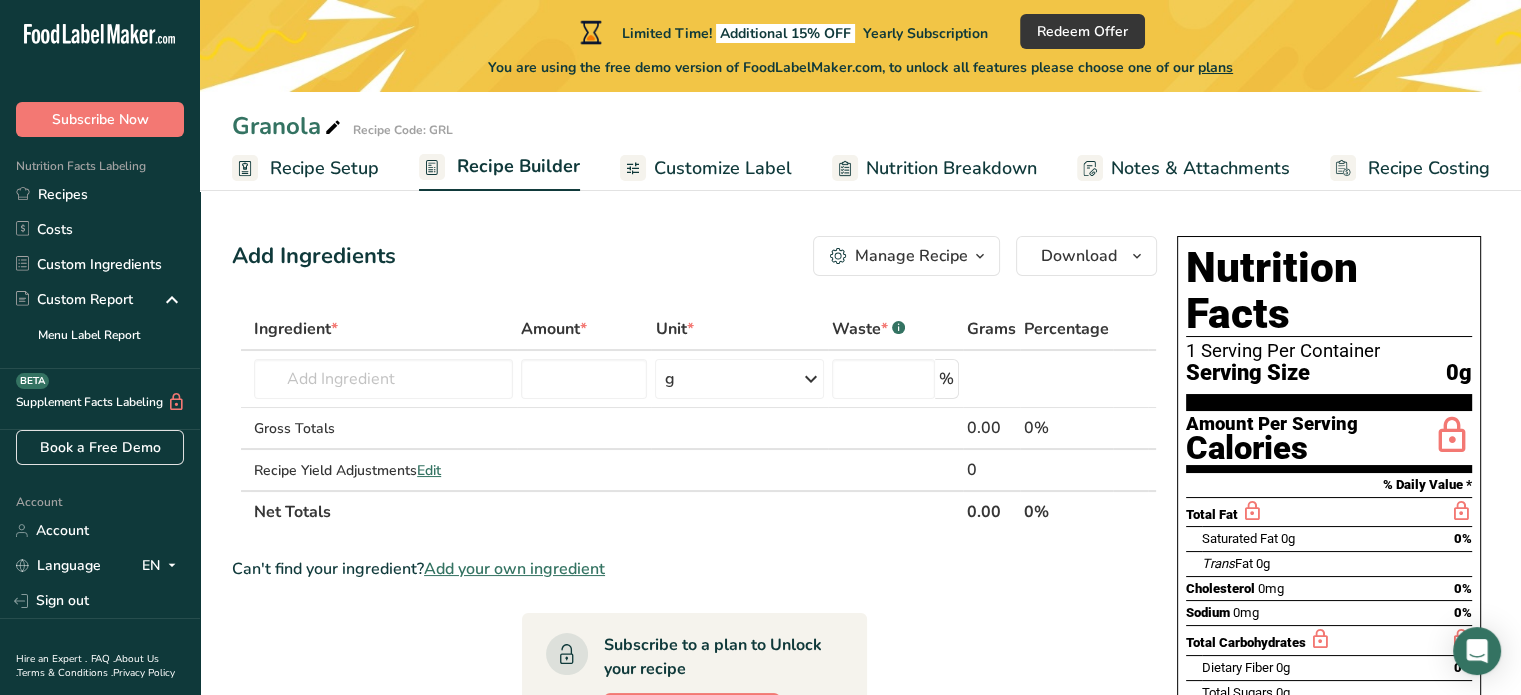 click on "Nutrition Breakdown" at bounding box center [951, 168] 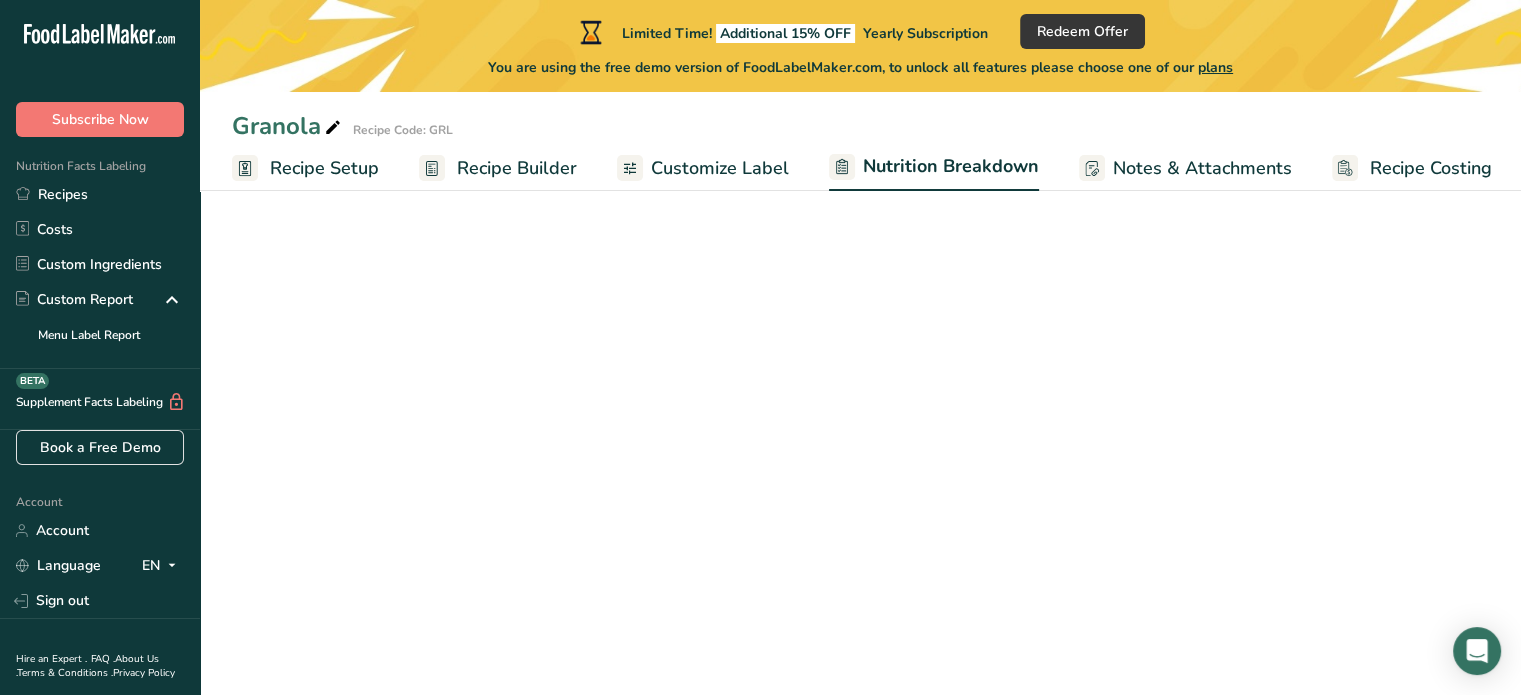 scroll, scrollTop: 0, scrollLeft: 2, axis: horizontal 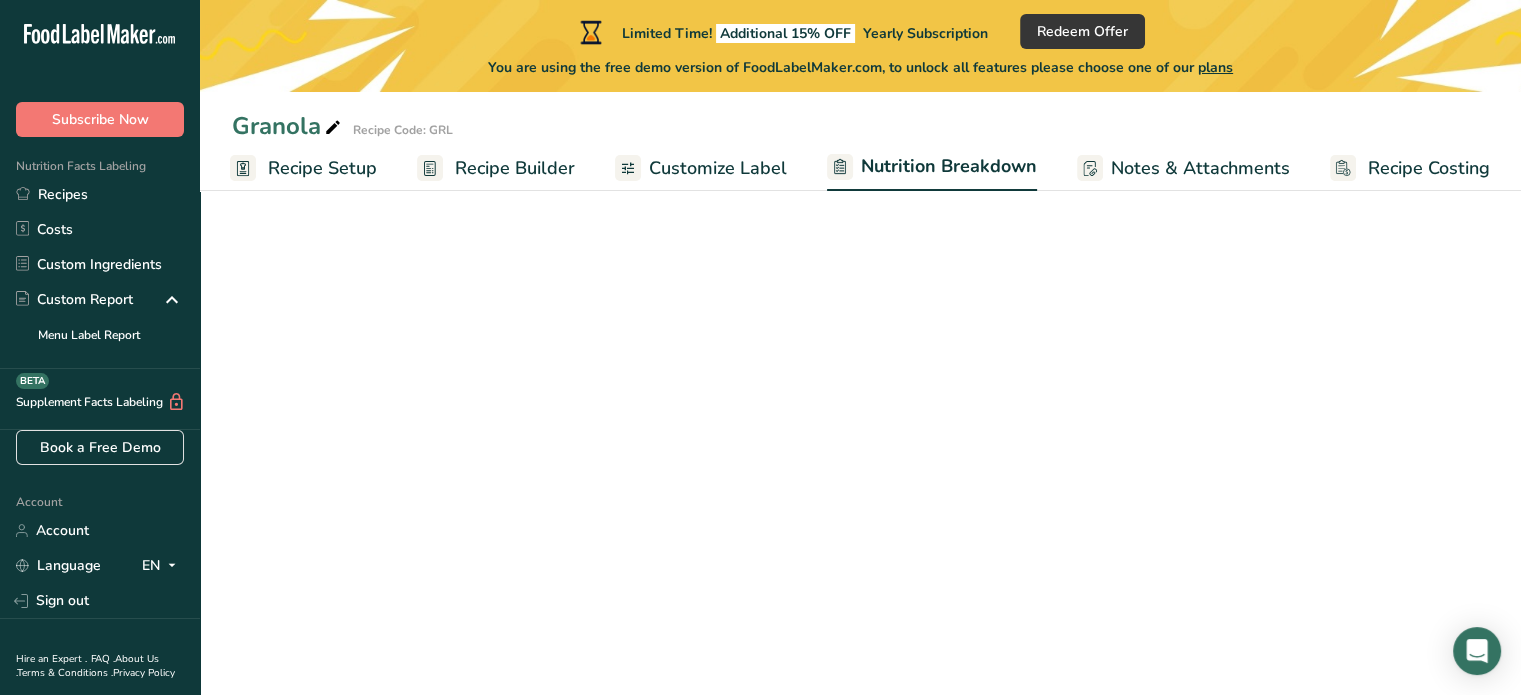 select on "Calories" 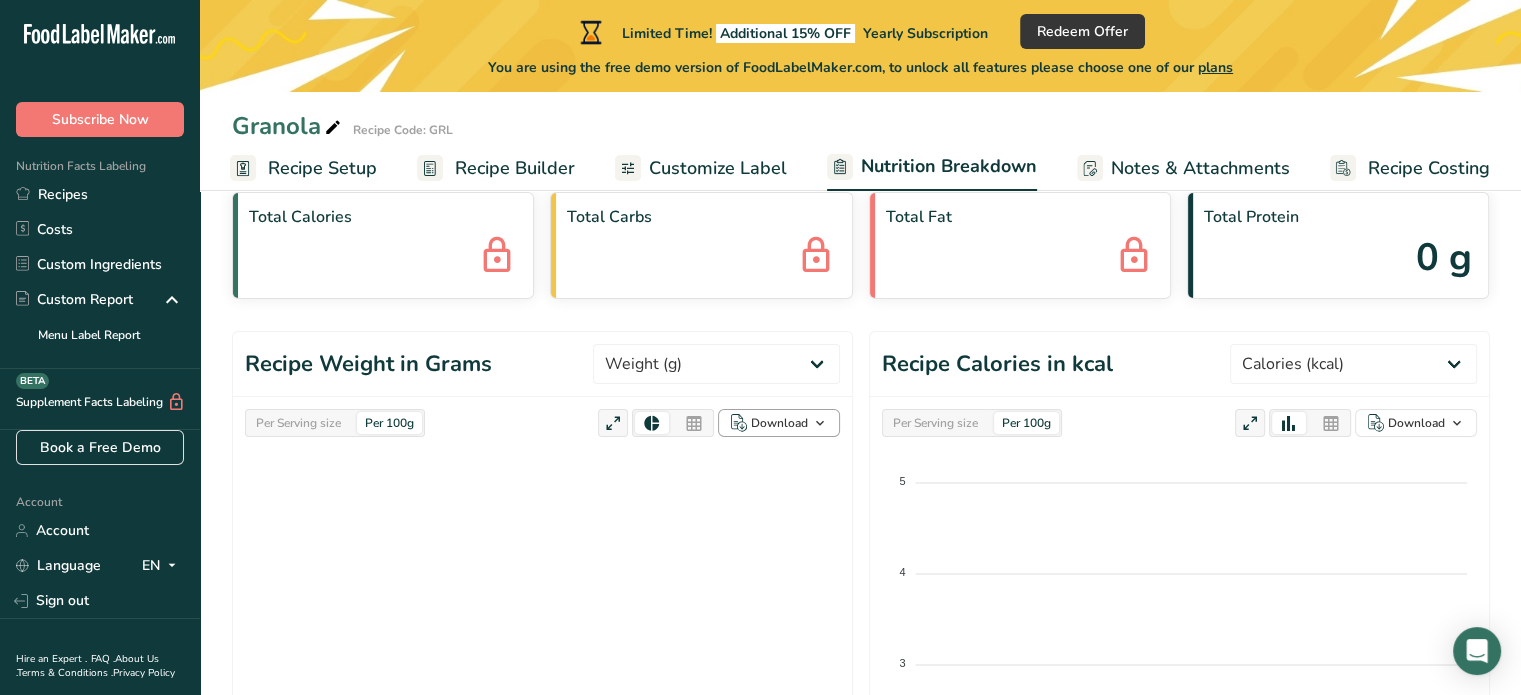 scroll, scrollTop: 0, scrollLeft: 0, axis: both 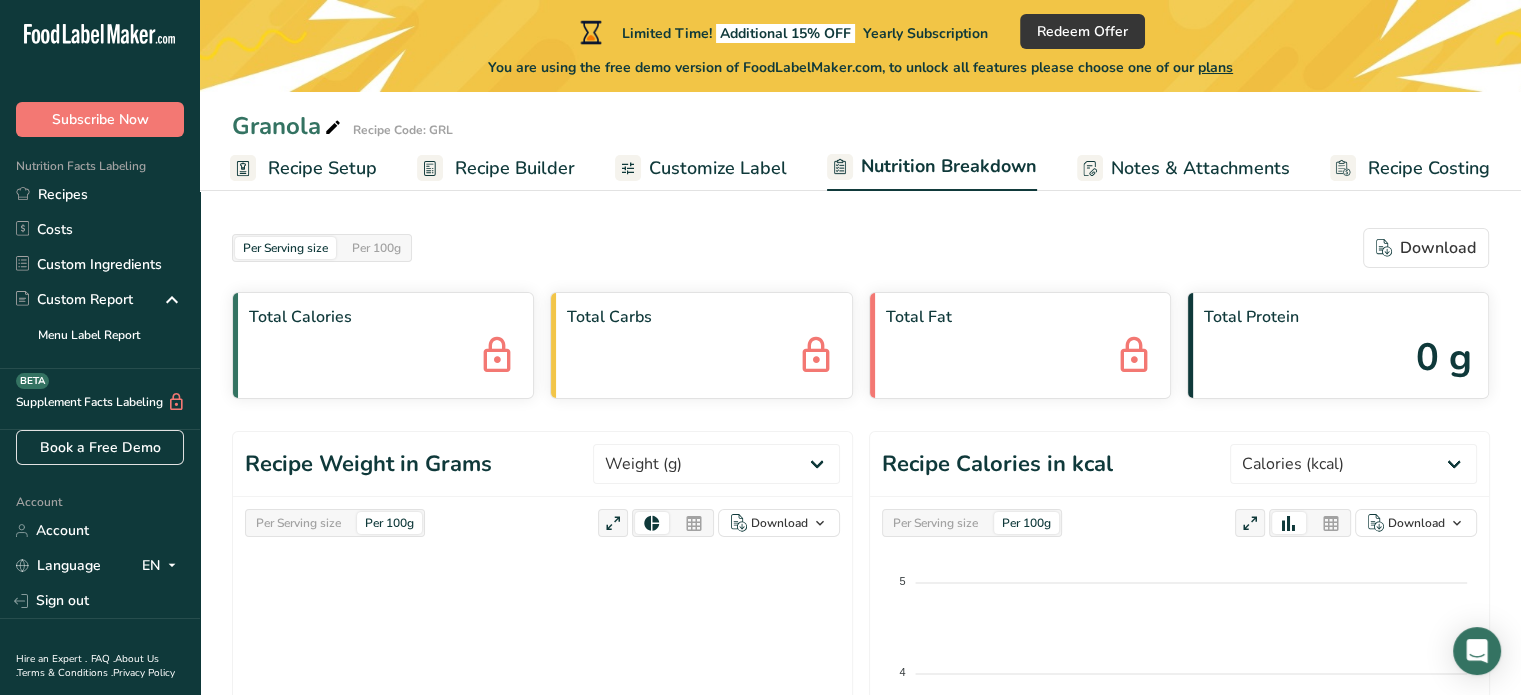click on "Customize Label" at bounding box center (718, 168) 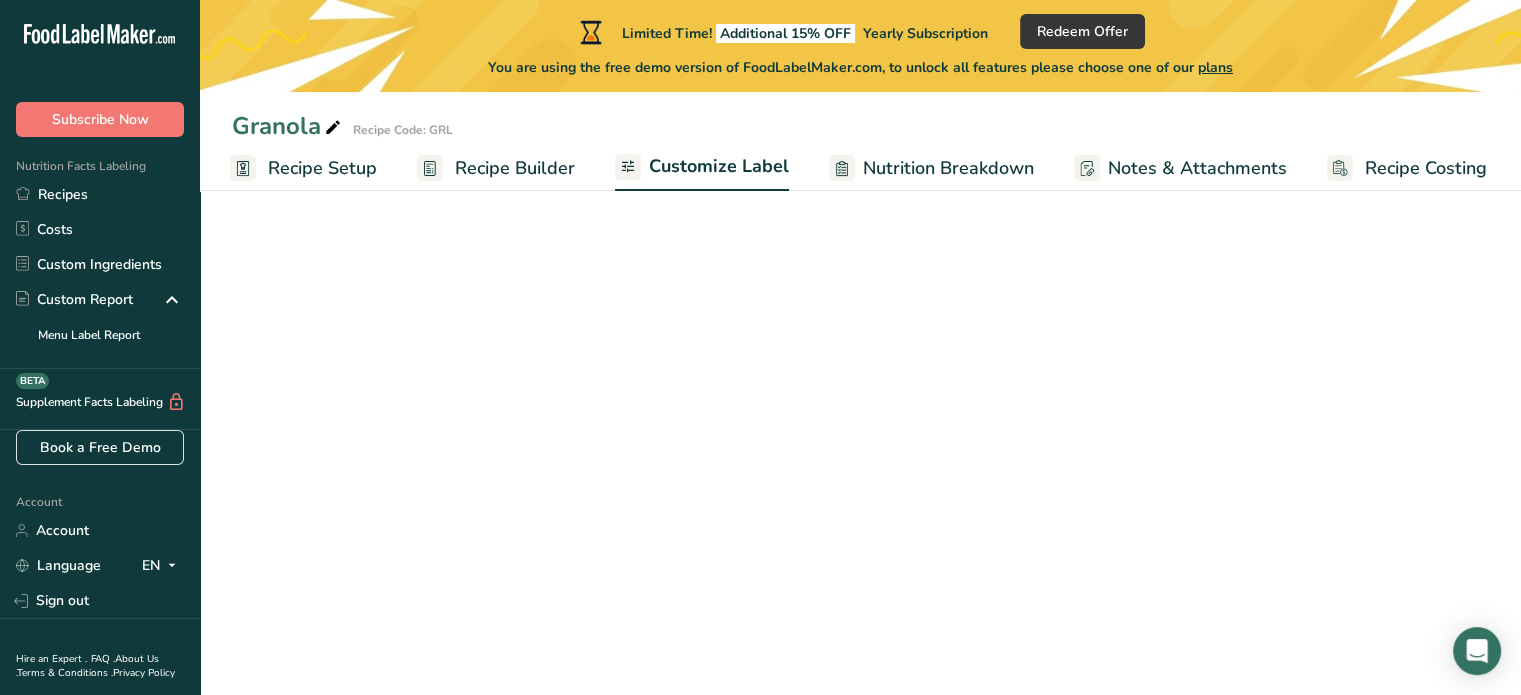 scroll, scrollTop: 0, scrollLeft: 0, axis: both 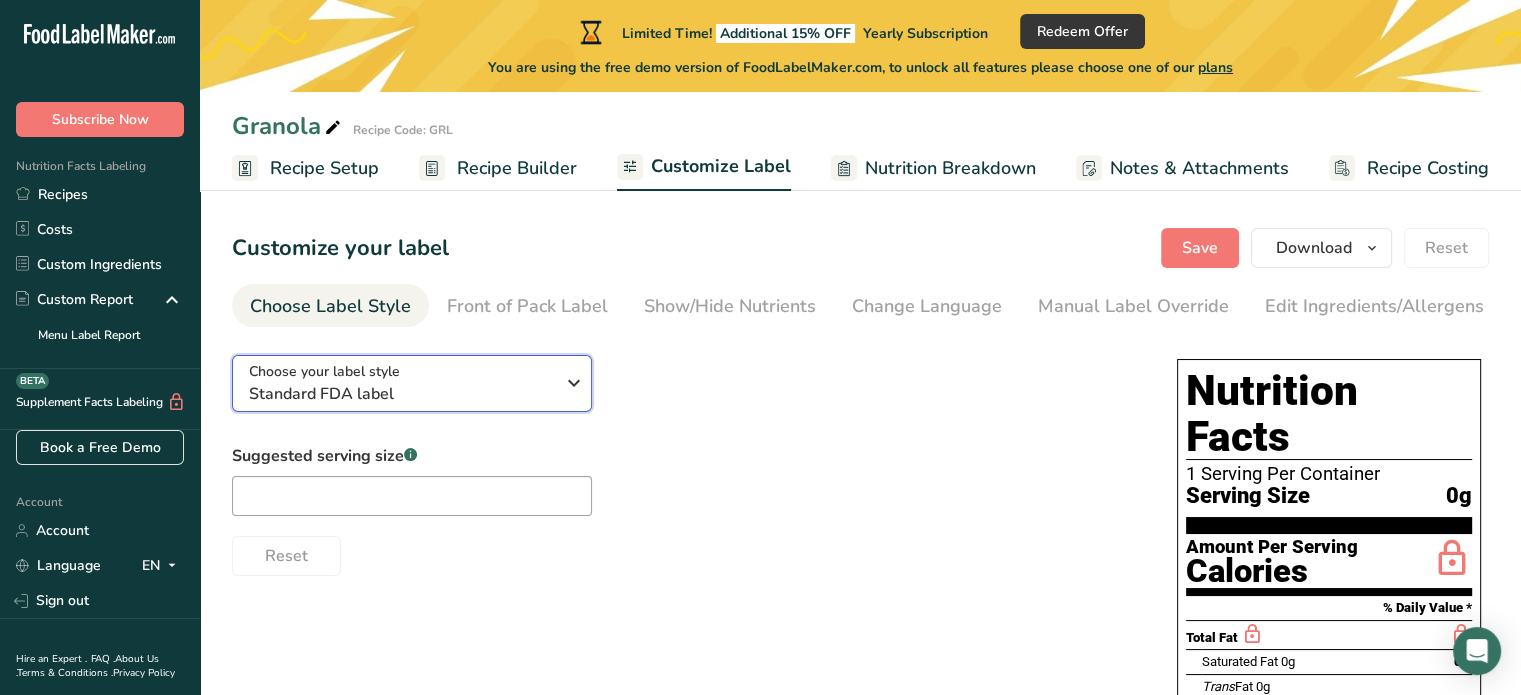 click on "Choose your label style
Standard FDA label" at bounding box center [409, 383] 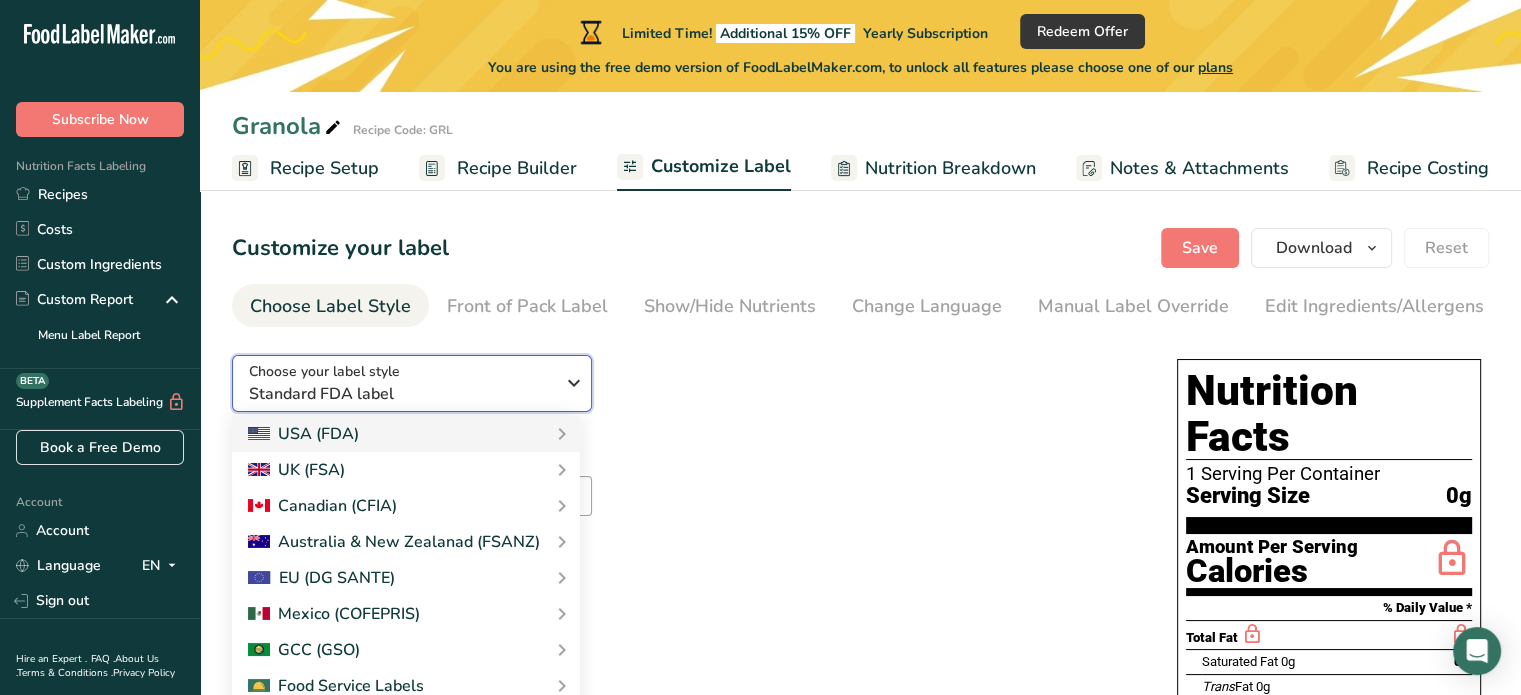 click on "Choose your label style
Standard FDA label" at bounding box center [409, 383] 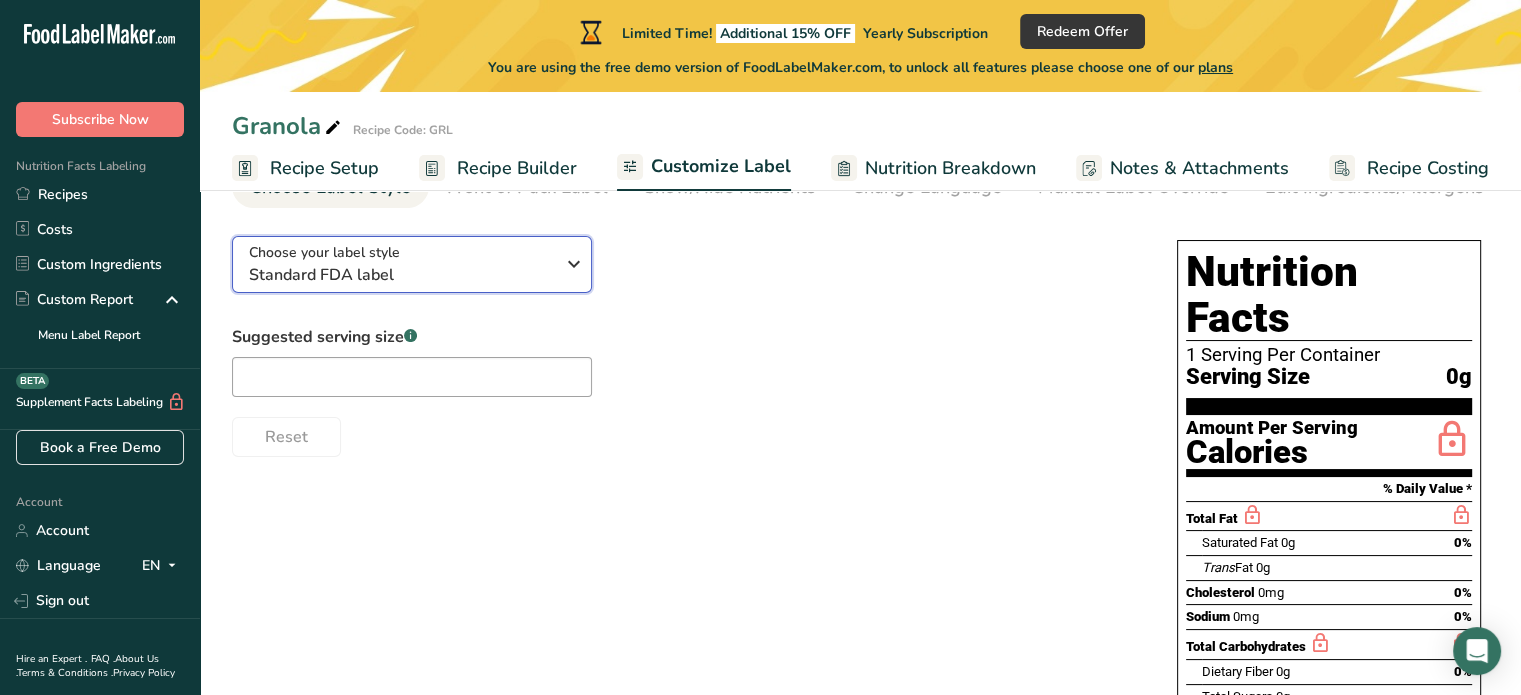 scroll, scrollTop: 60, scrollLeft: 0, axis: vertical 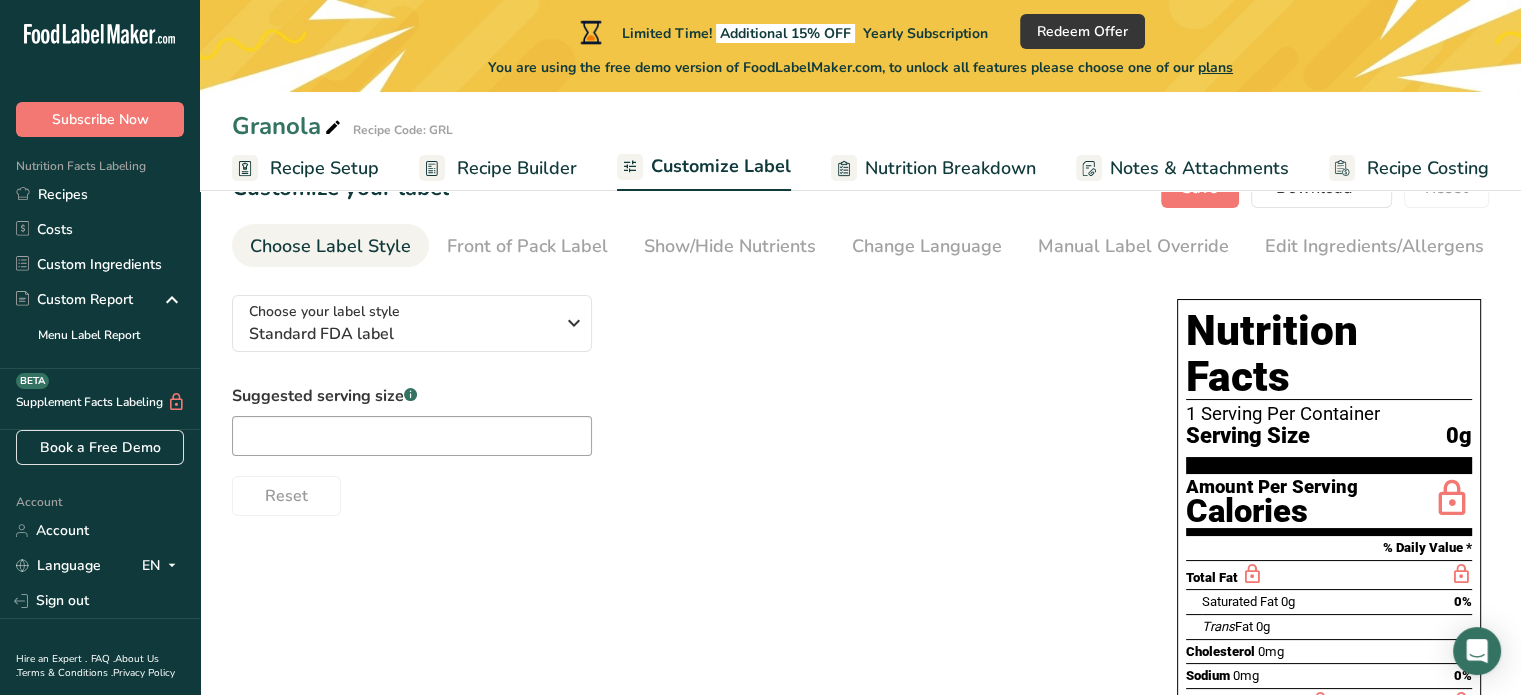 click on "Recipe Builder" at bounding box center [517, 168] 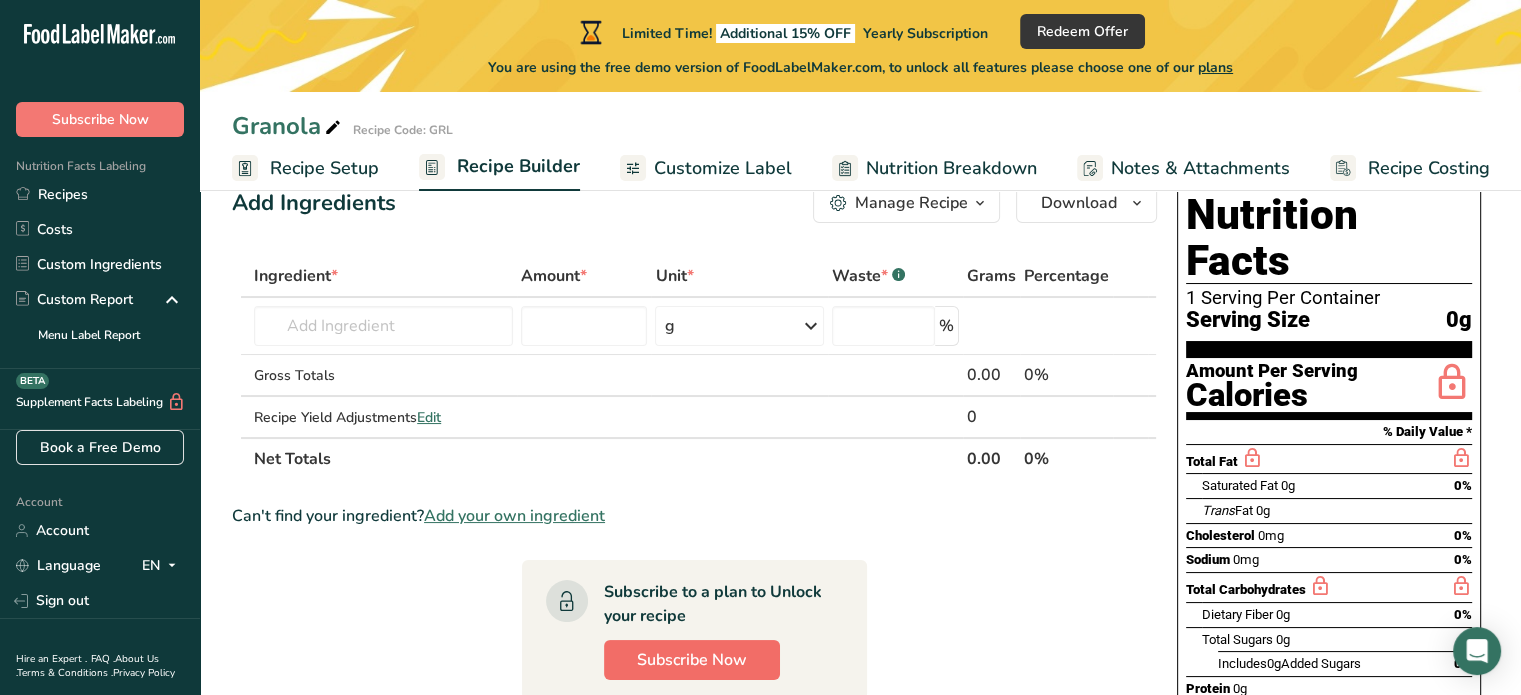 scroll, scrollTop: 0, scrollLeft: 0, axis: both 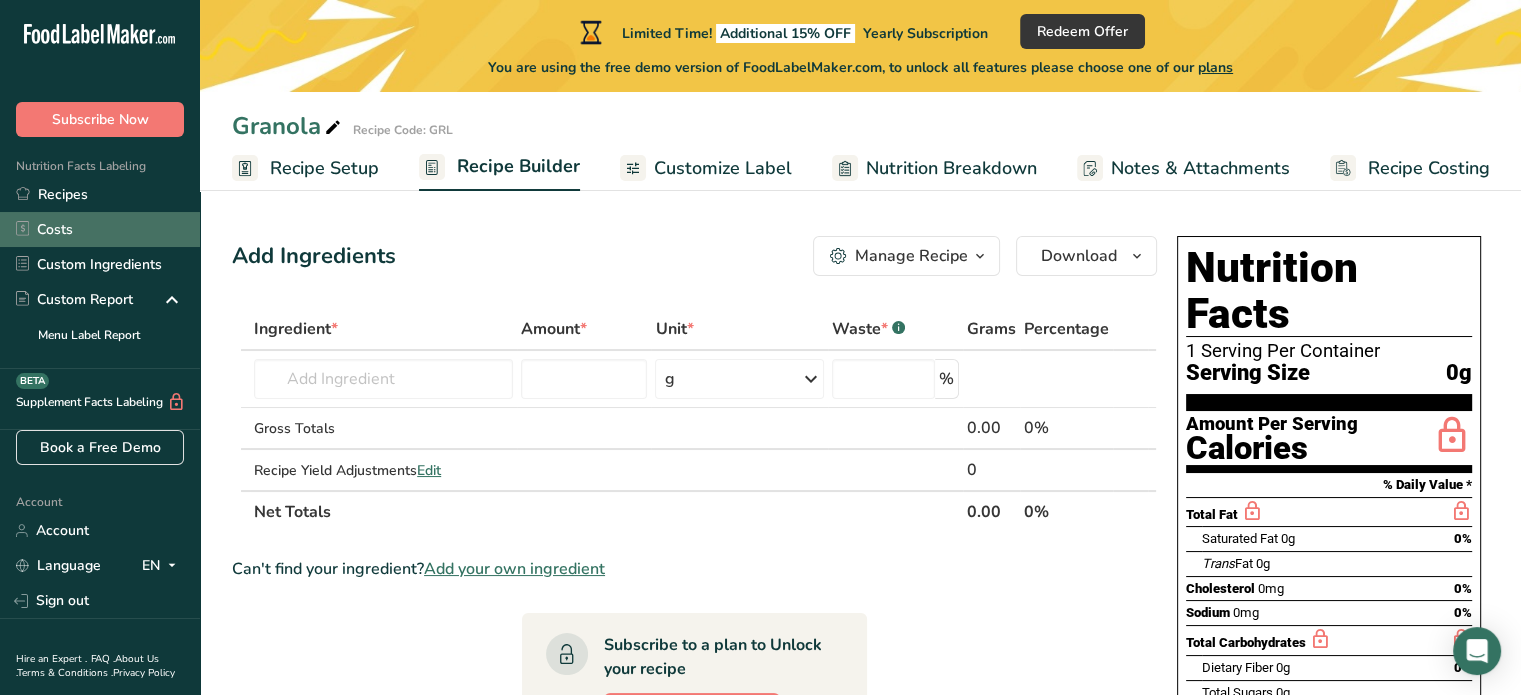 click on "Costs" at bounding box center (100, 229) 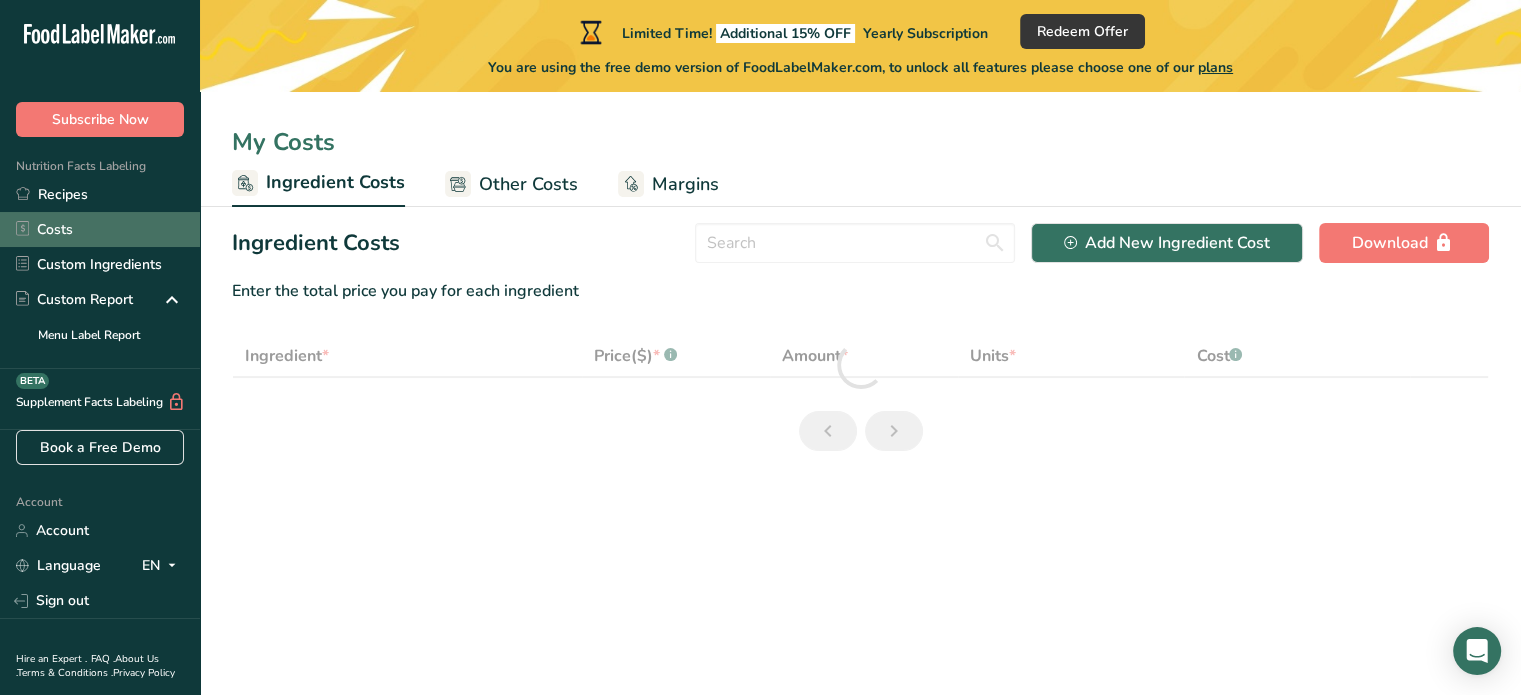 select on "1" 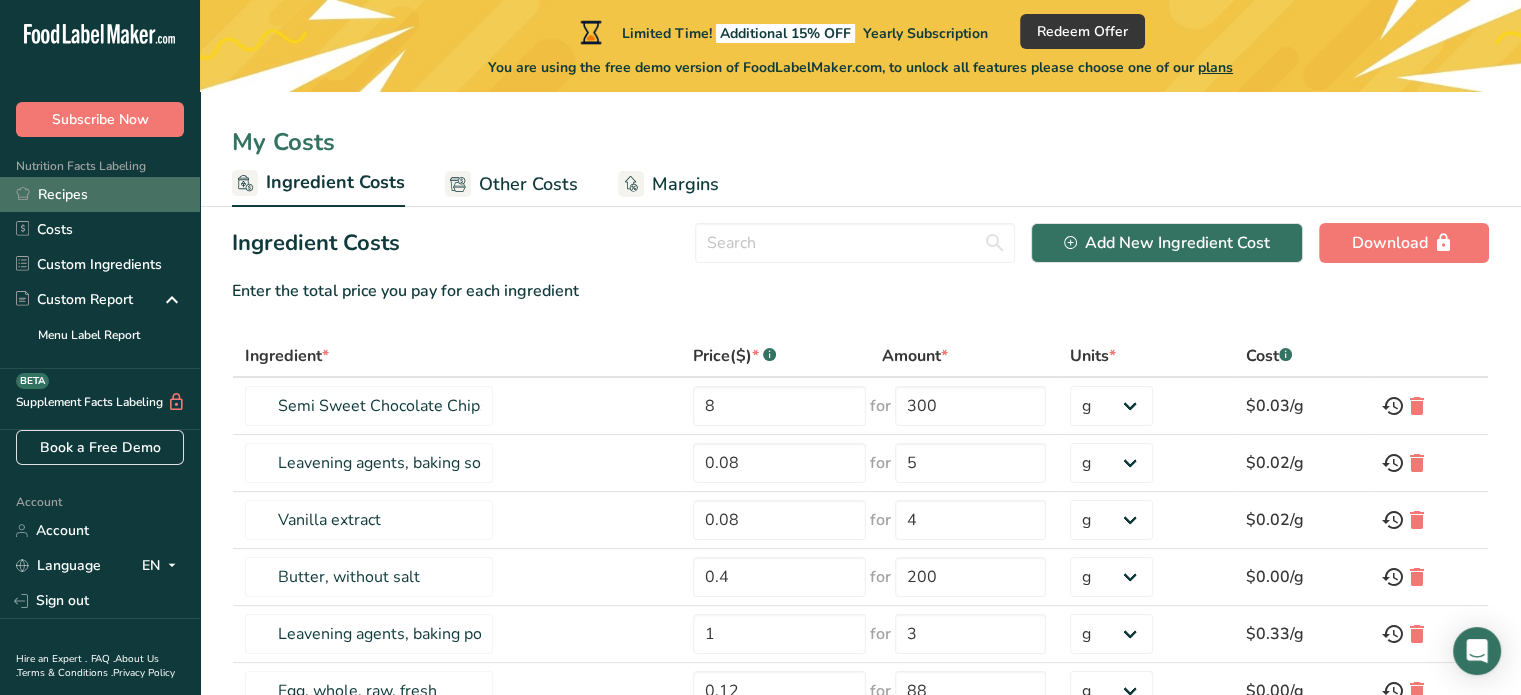click on "Recipes" at bounding box center (100, 194) 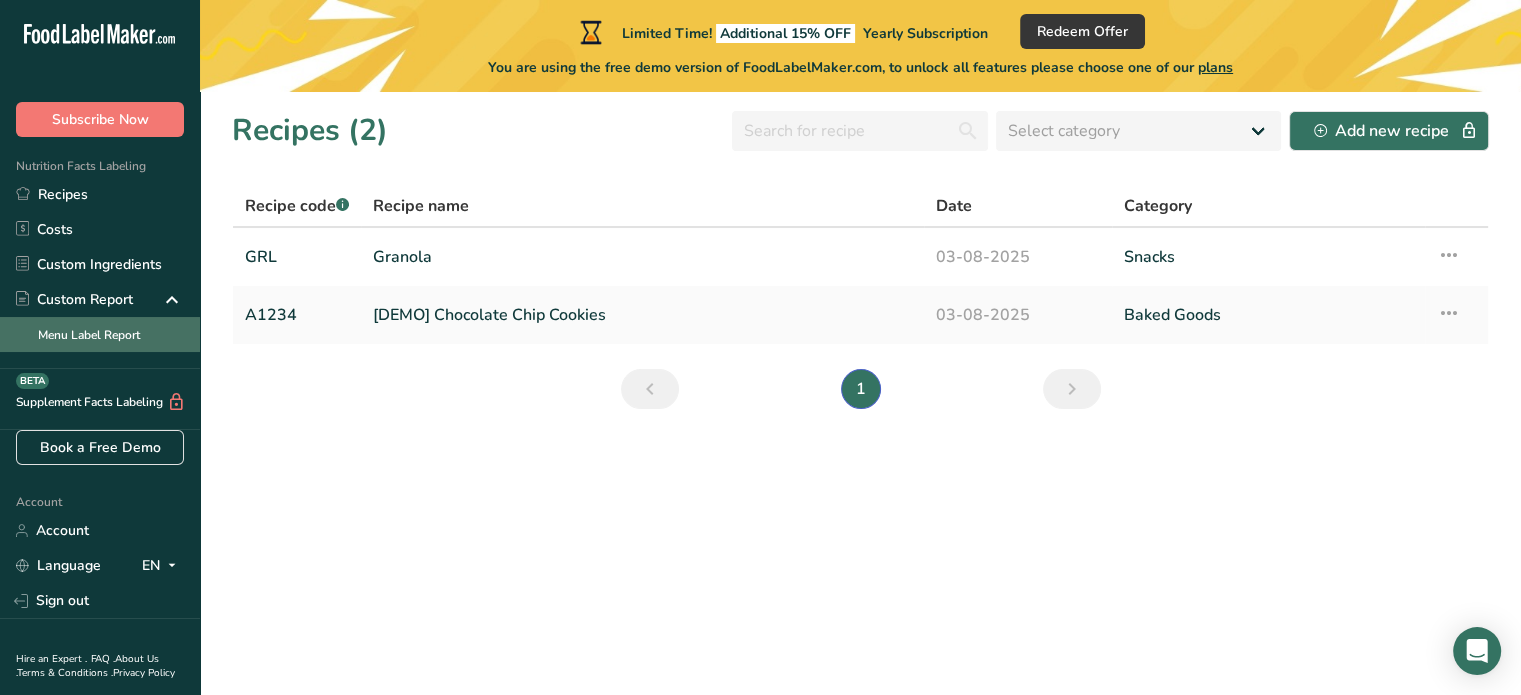 click on "Menu Label Report" at bounding box center [100, 334] 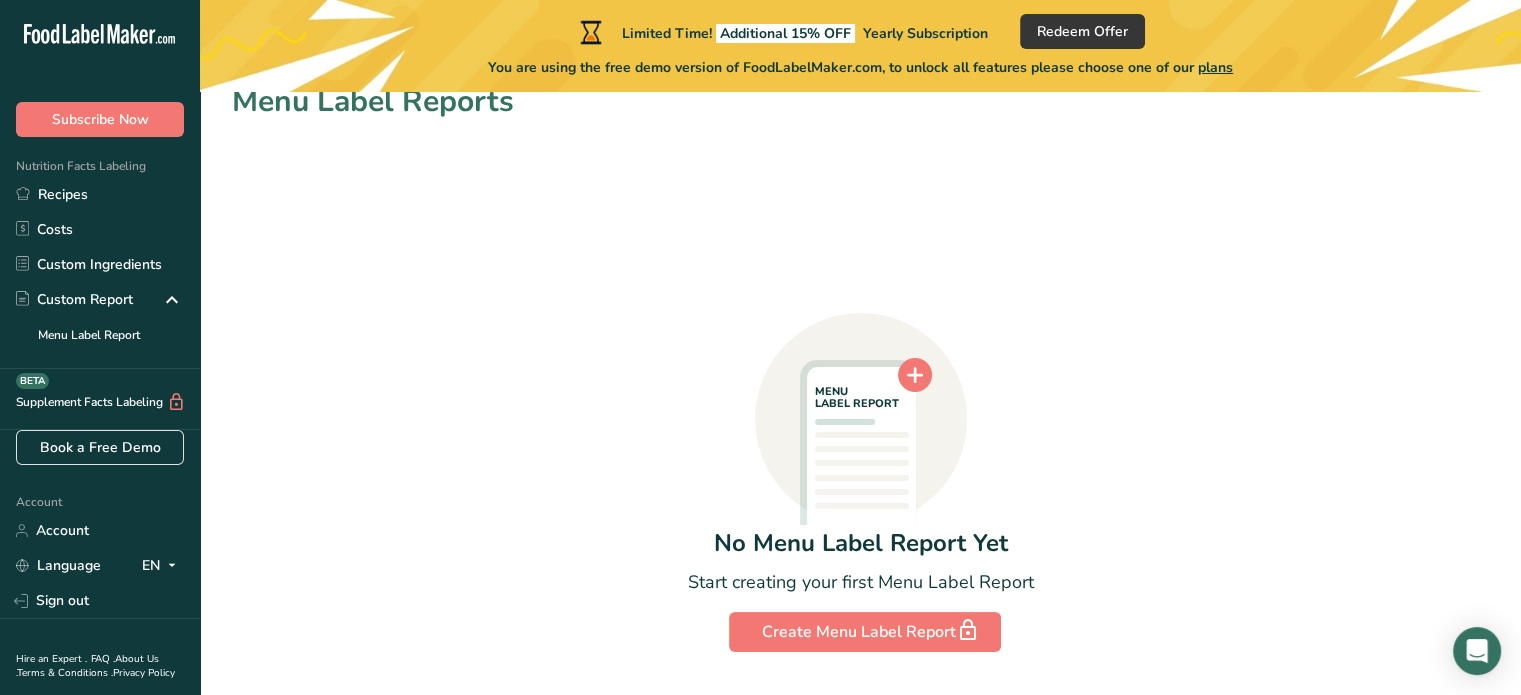scroll, scrollTop: 81, scrollLeft: 0, axis: vertical 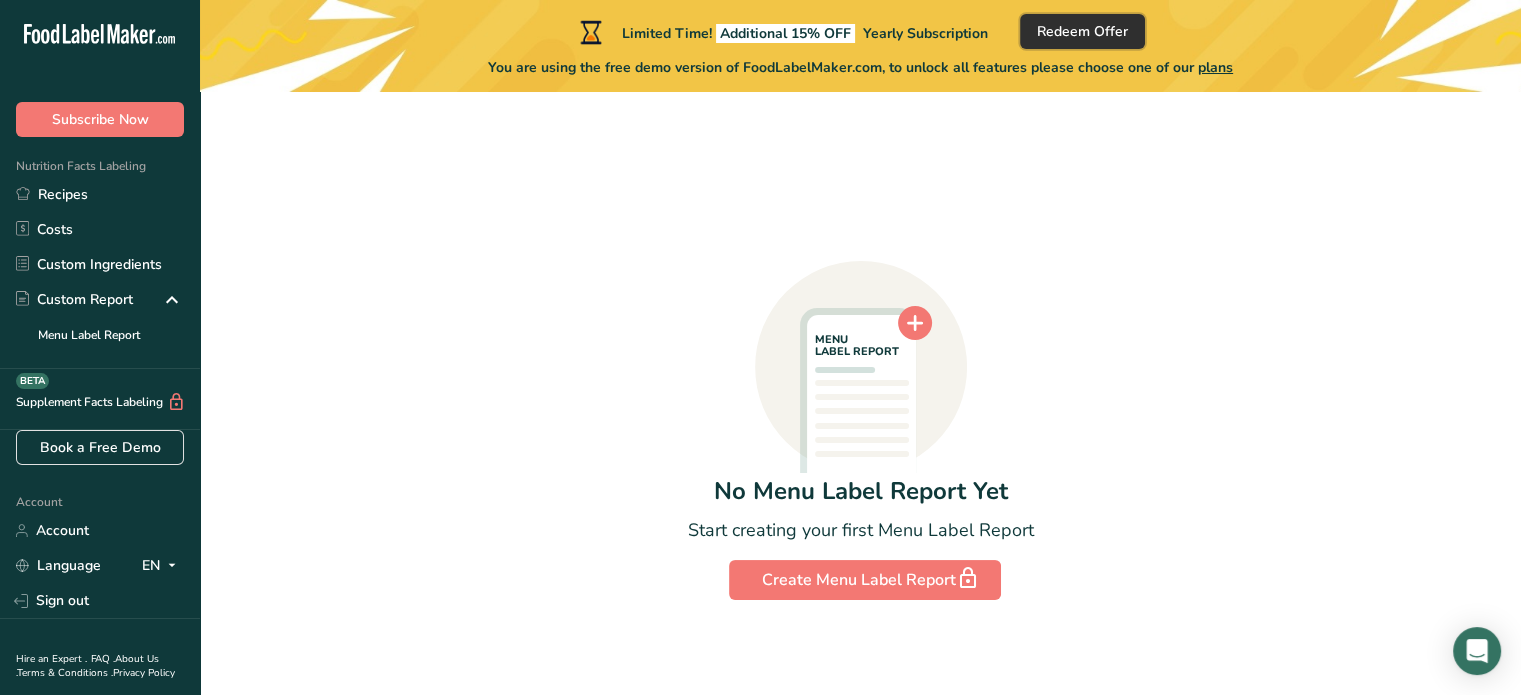 click on "Redeem Offer" at bounding box center (1082, 31) 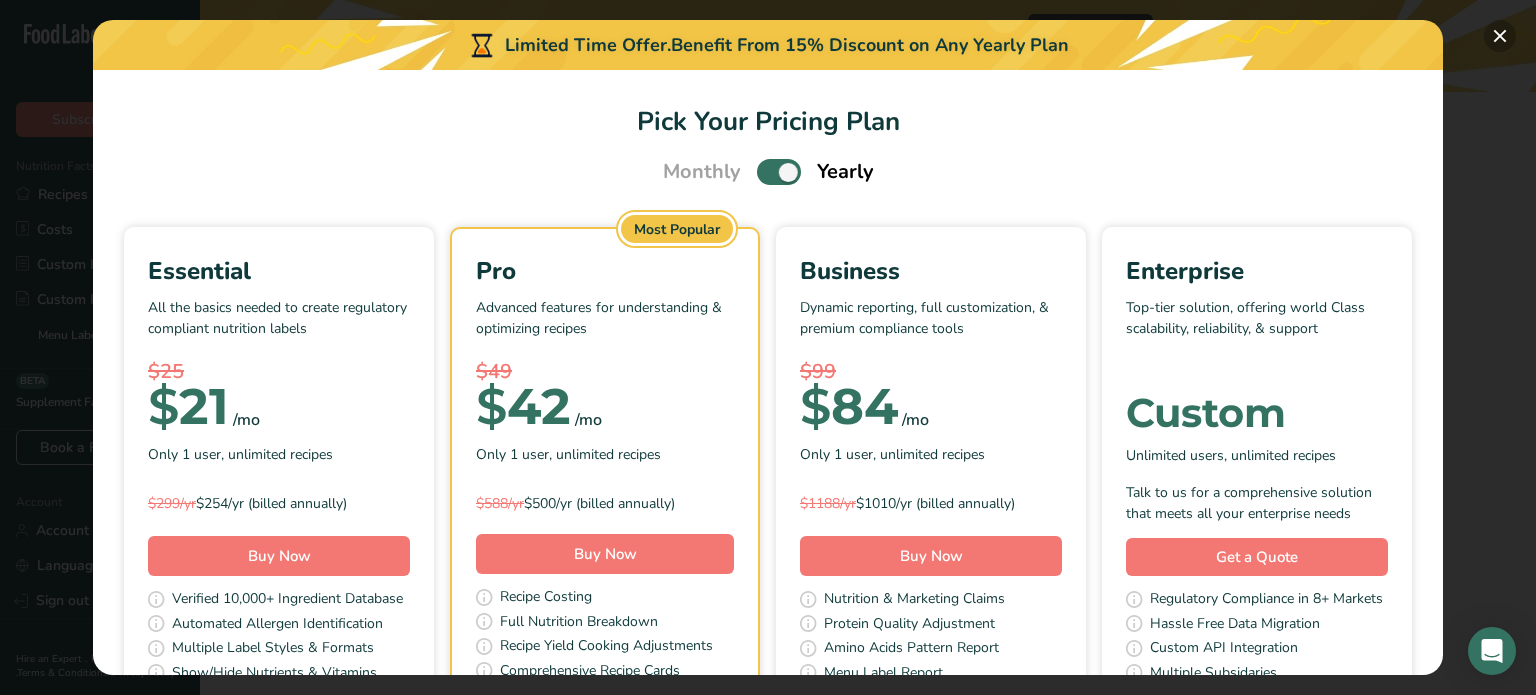 click at bounding box center [1500, 36] 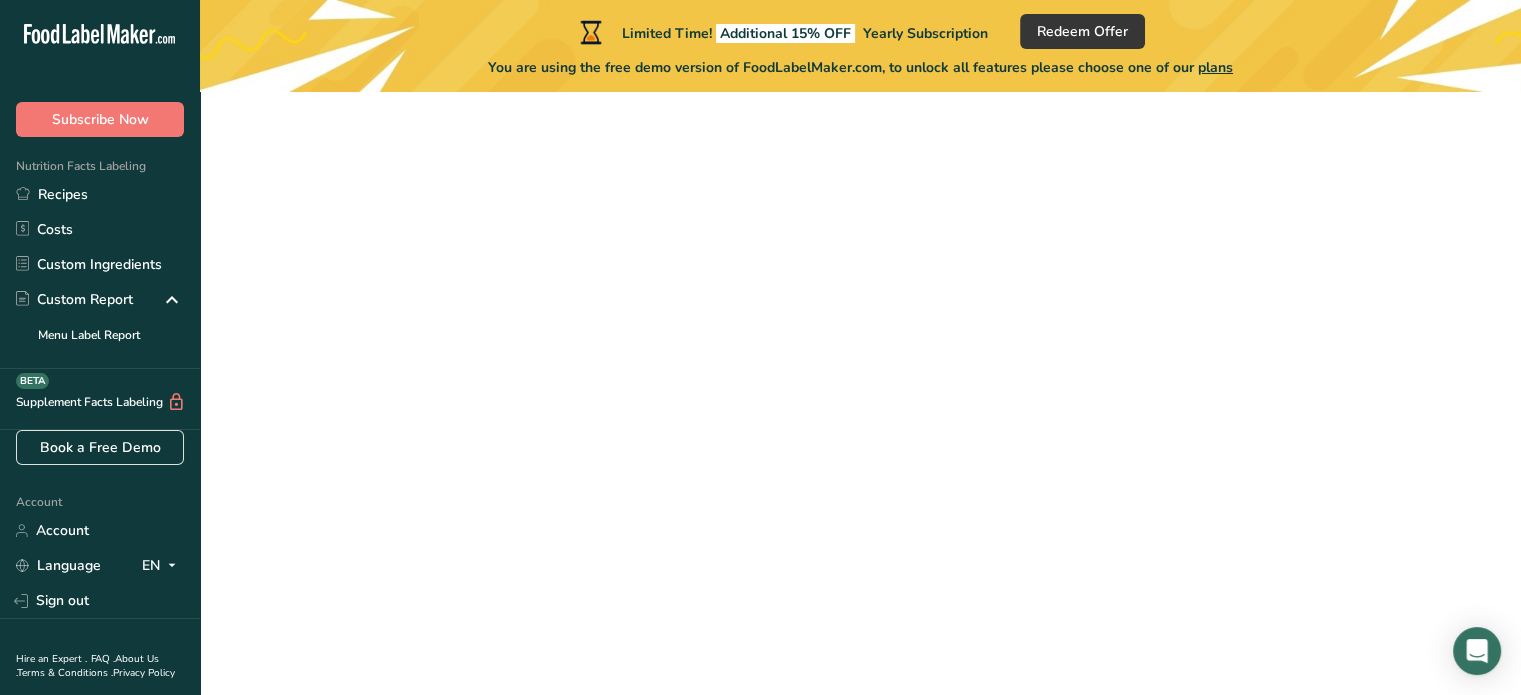 scroll, scrollTop: 0, scrollLeft: 0, axis: both 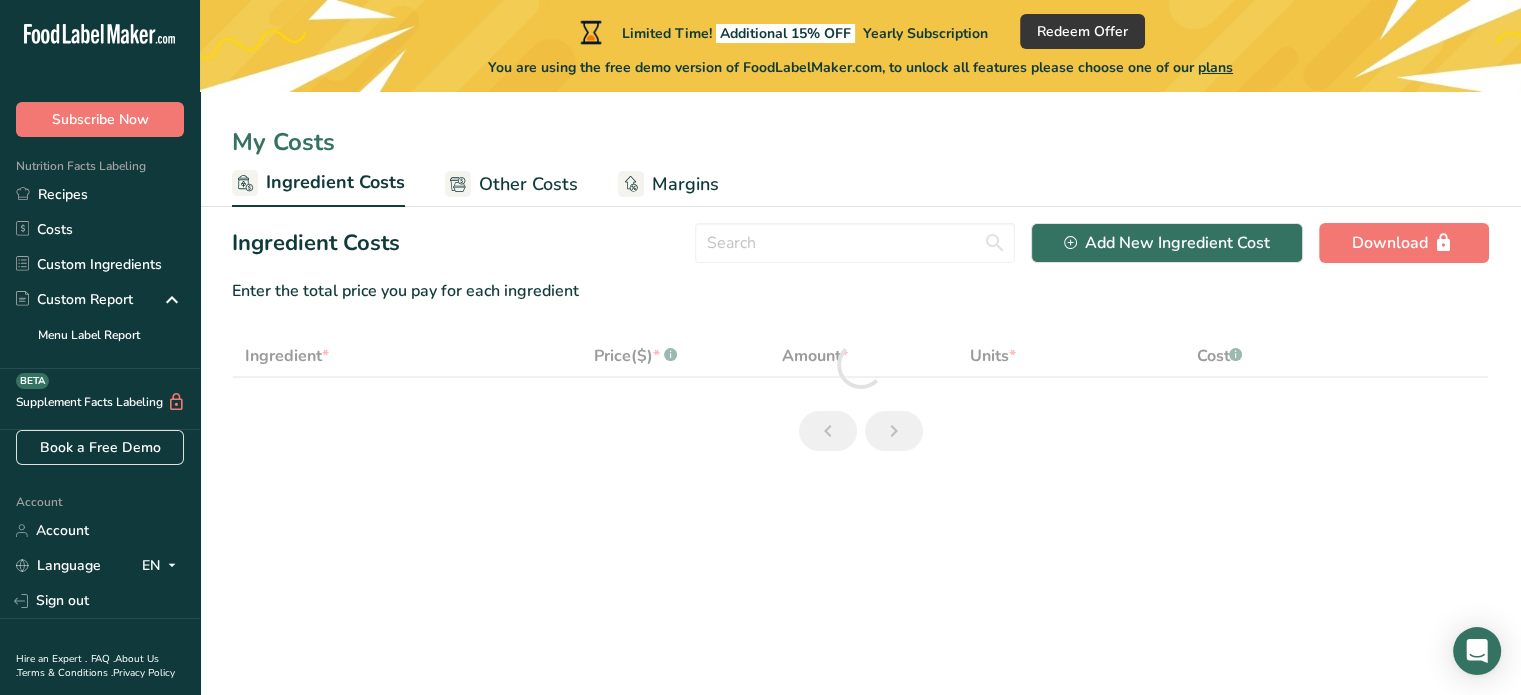 select on "1" 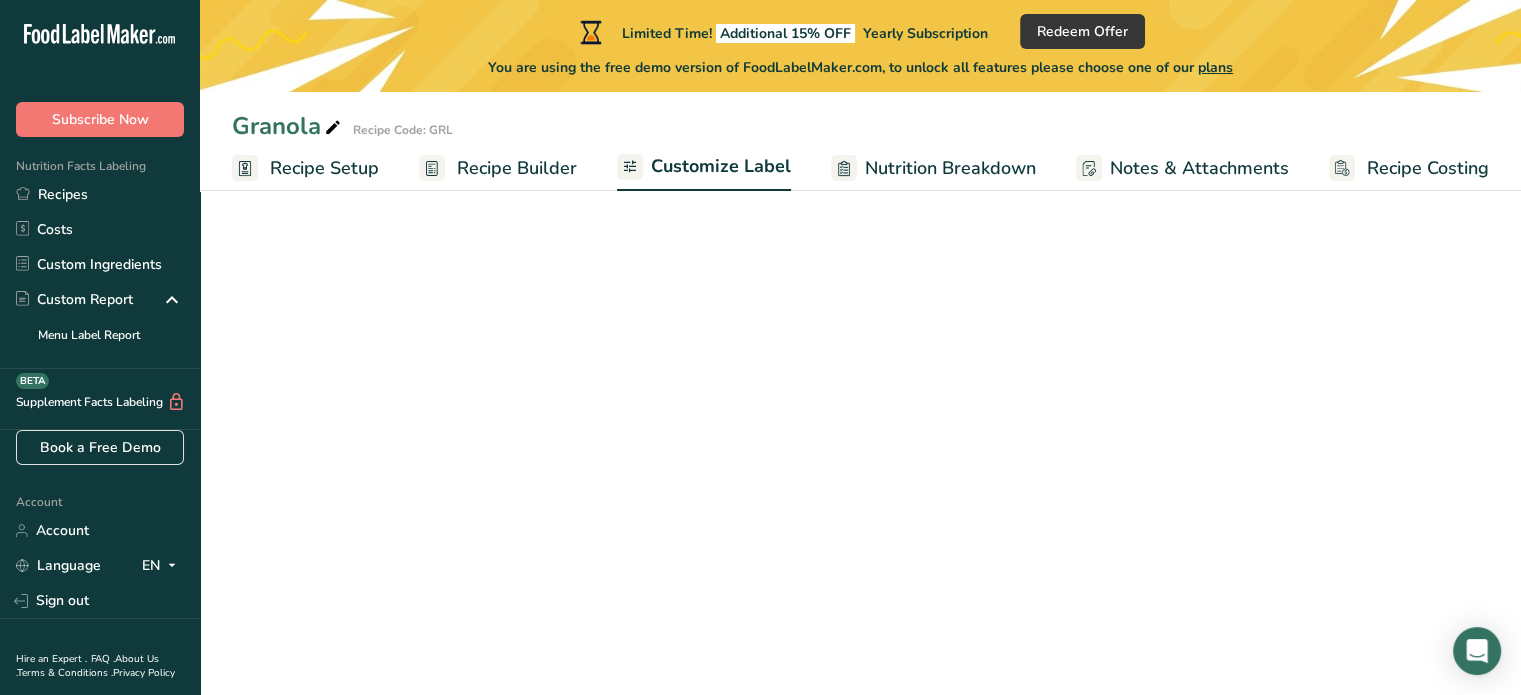 scroll, scrollTop: 60, scrollLeft: 0, axis: vertical 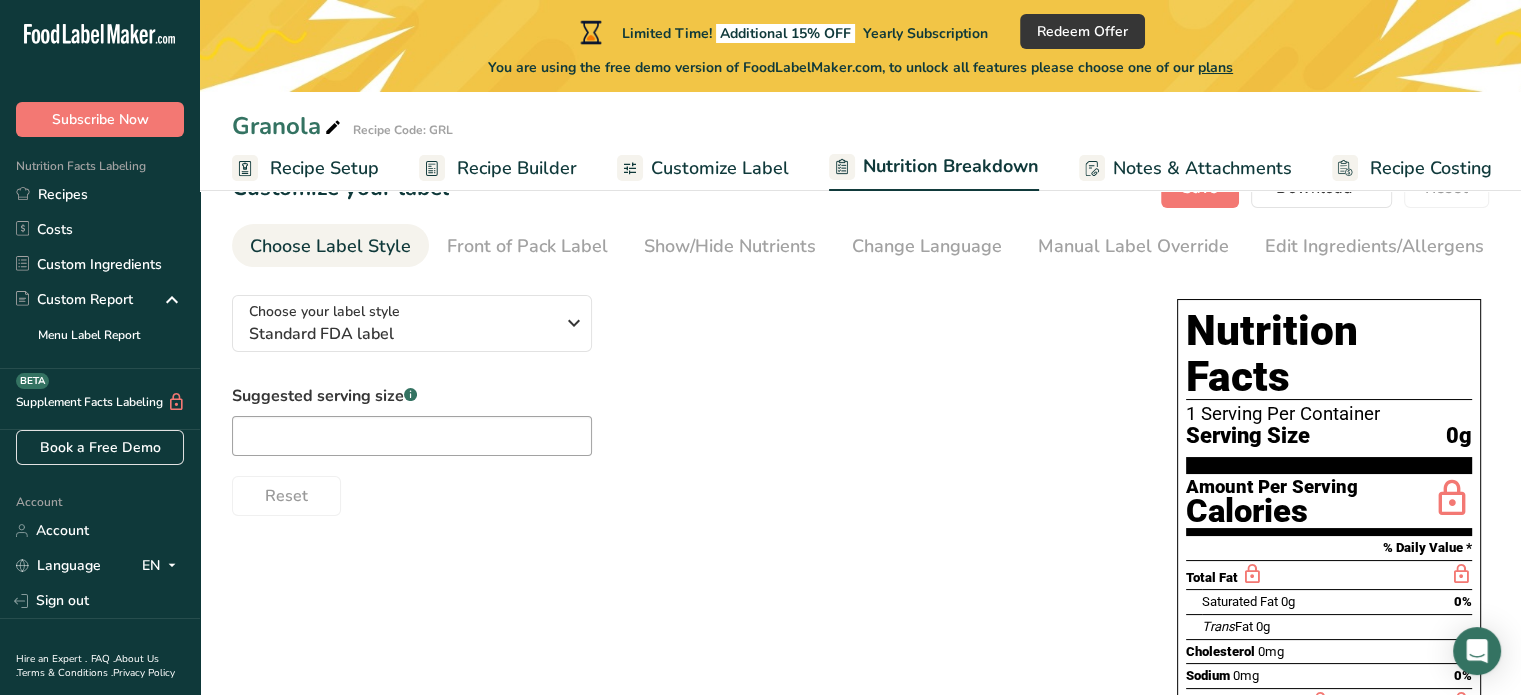 select on "Calories" 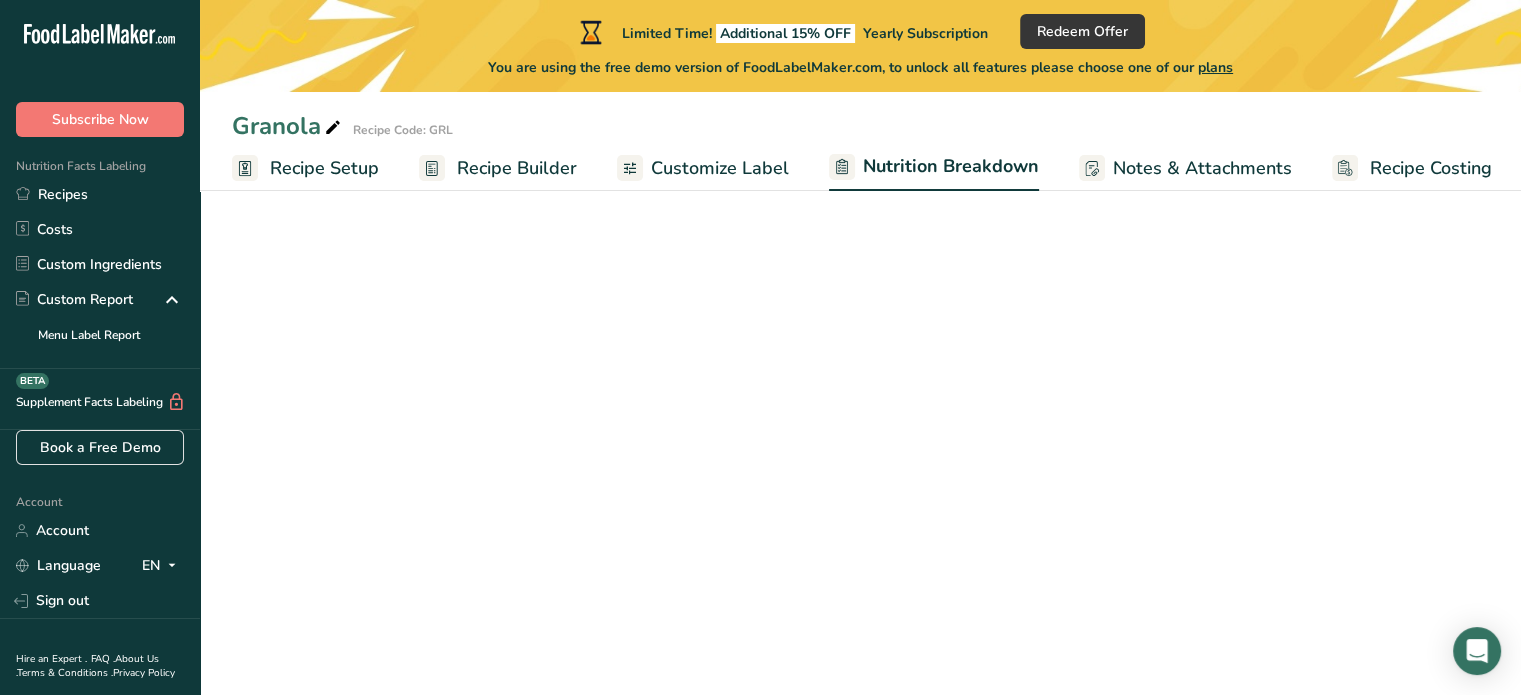 scroll, scrollTop: 0, scrollLeft: 0, axis: both 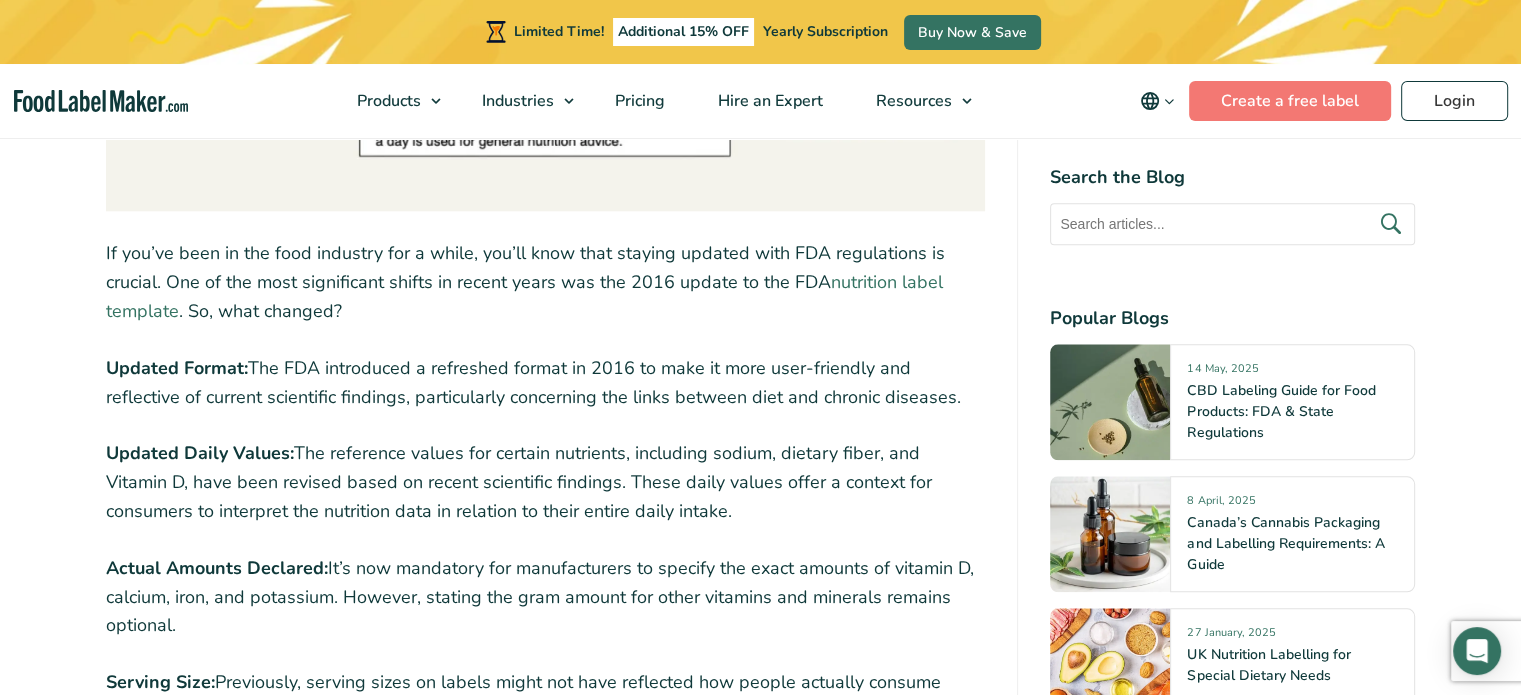 click on "nutrition label template" at bounding box center (524, 296) 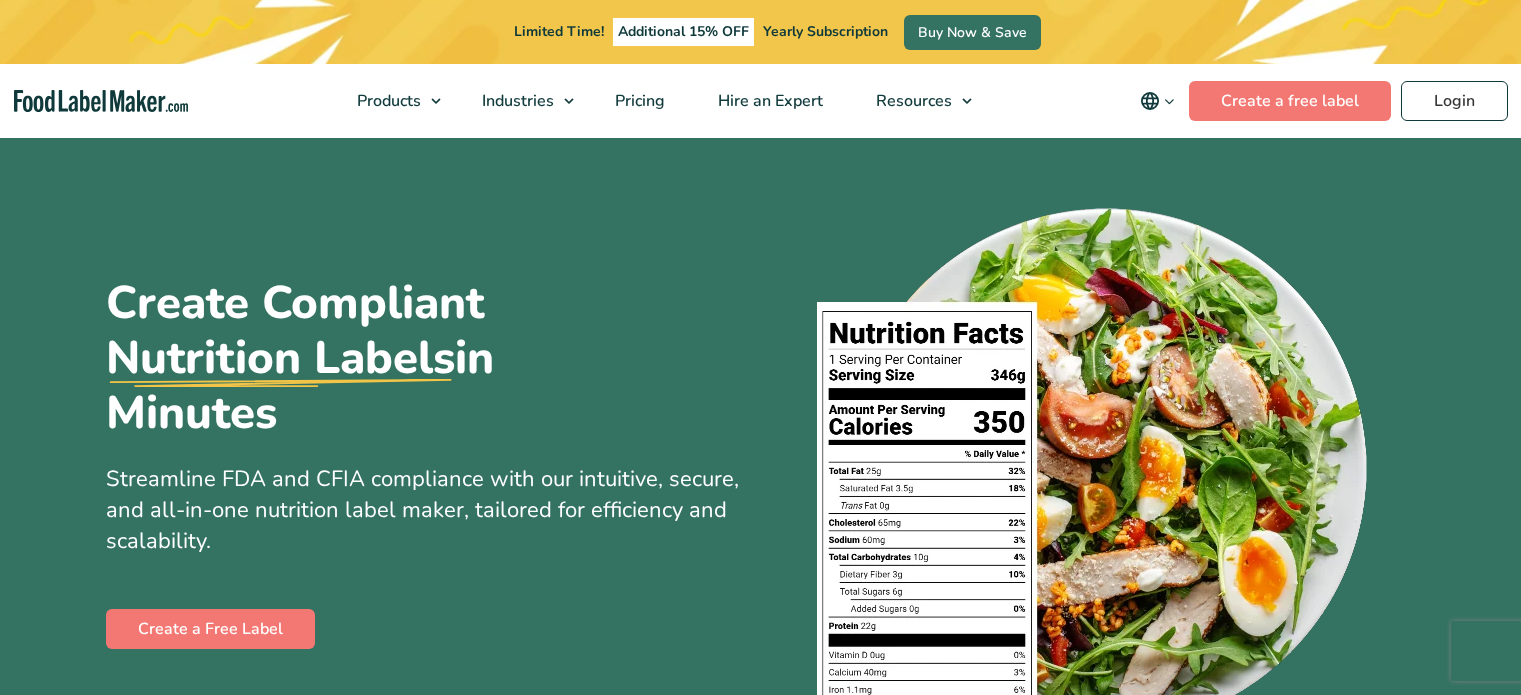 scroll, scrollTop: 400, scrollLeft: 0, axis: vertical 